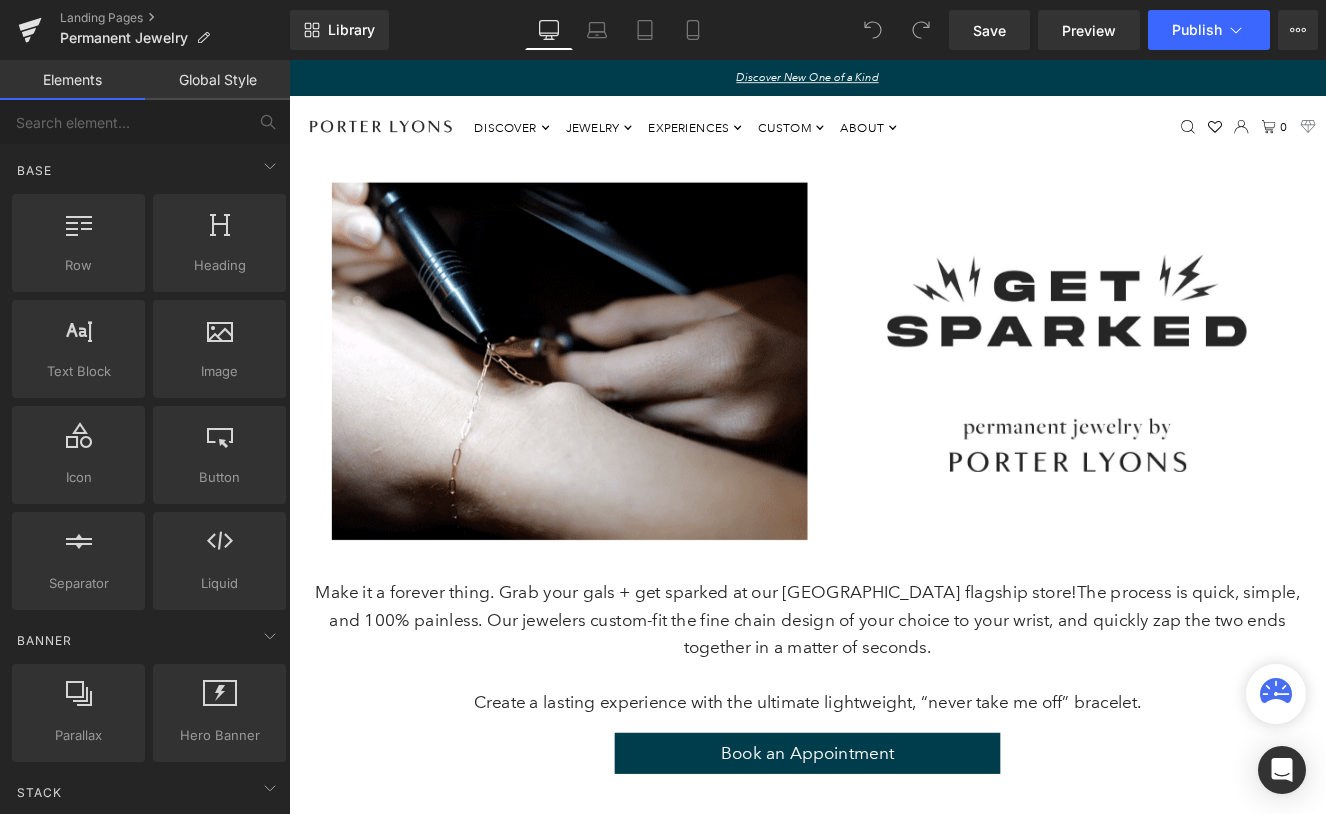 scroll, scrollTop: 0, scrollLeft: 0, axis: both 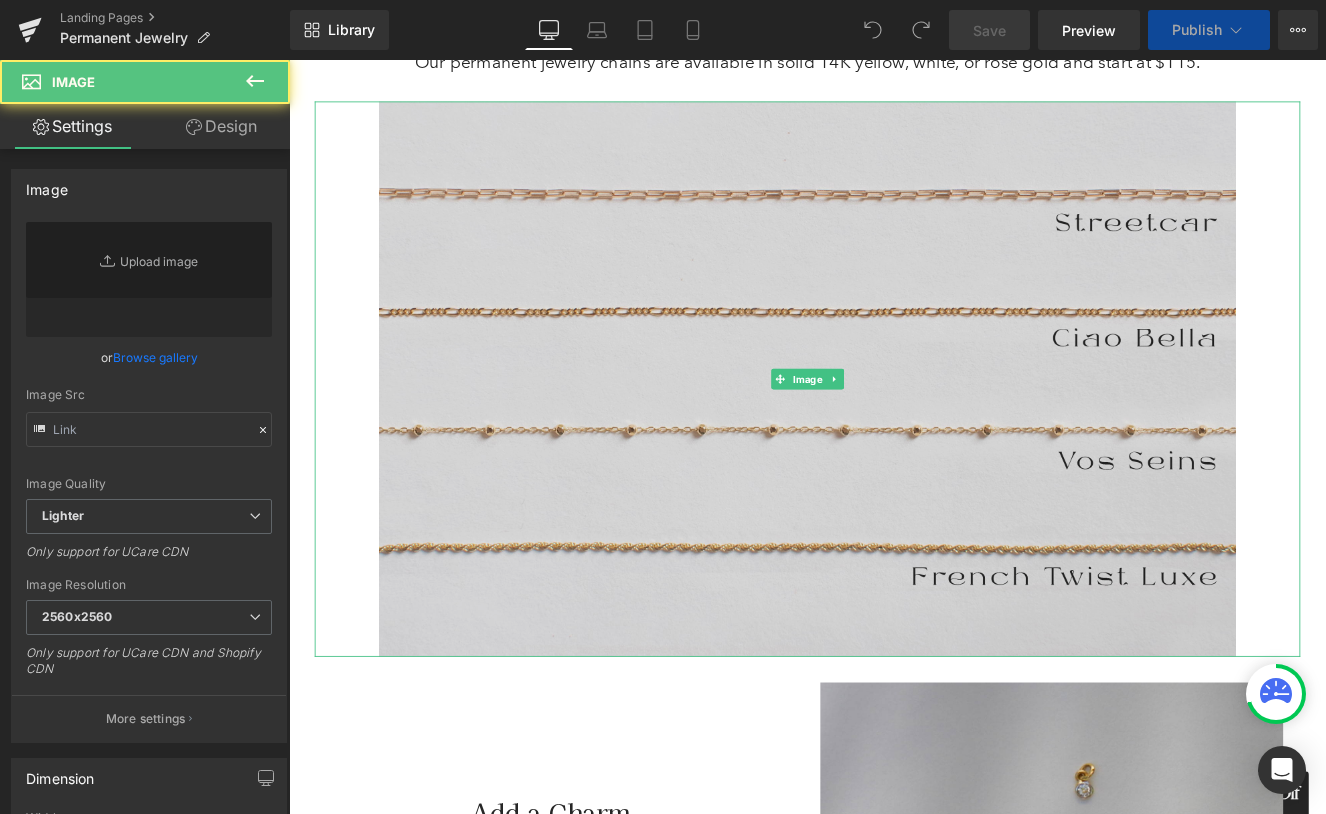 click at bounding box center [894, 432] 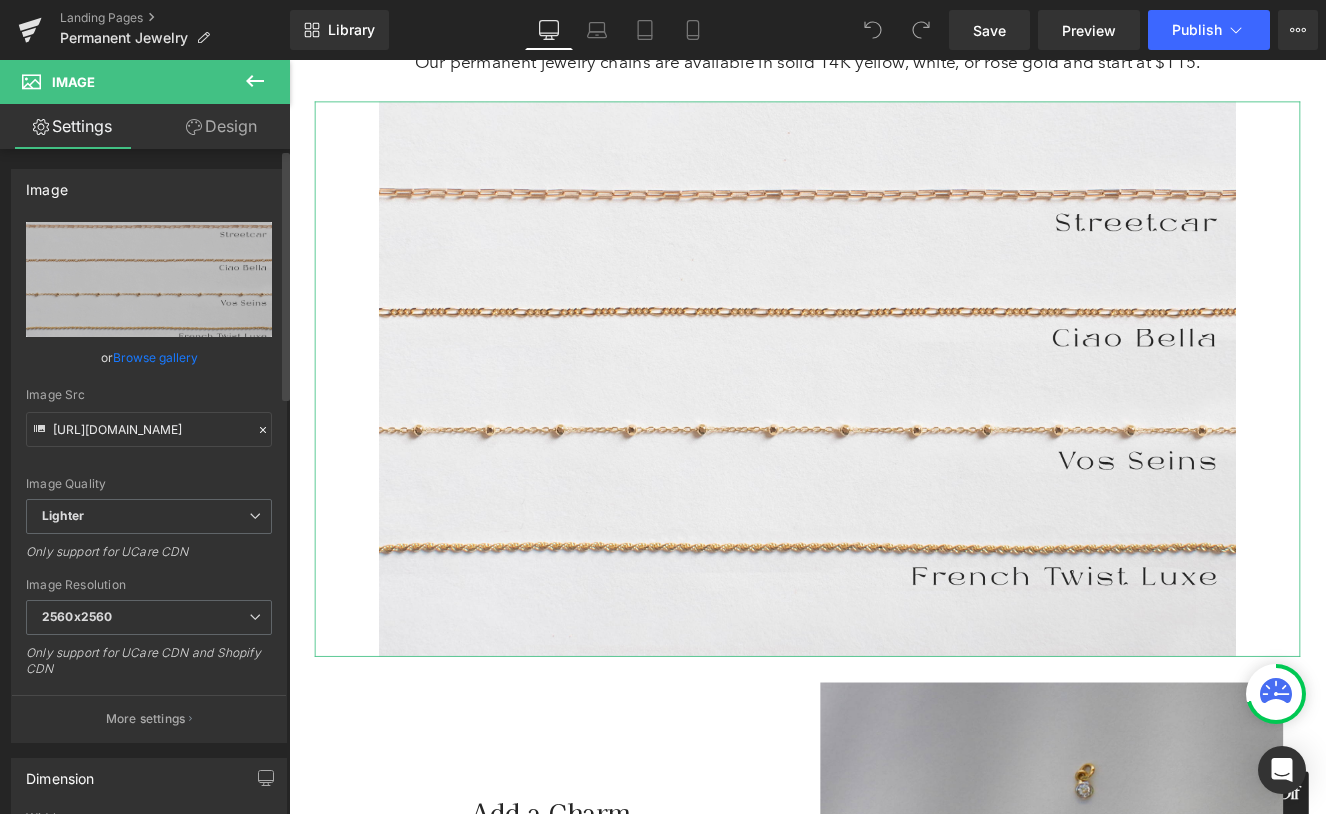 click on "Browse gallery" at bounding box center [155, 357] 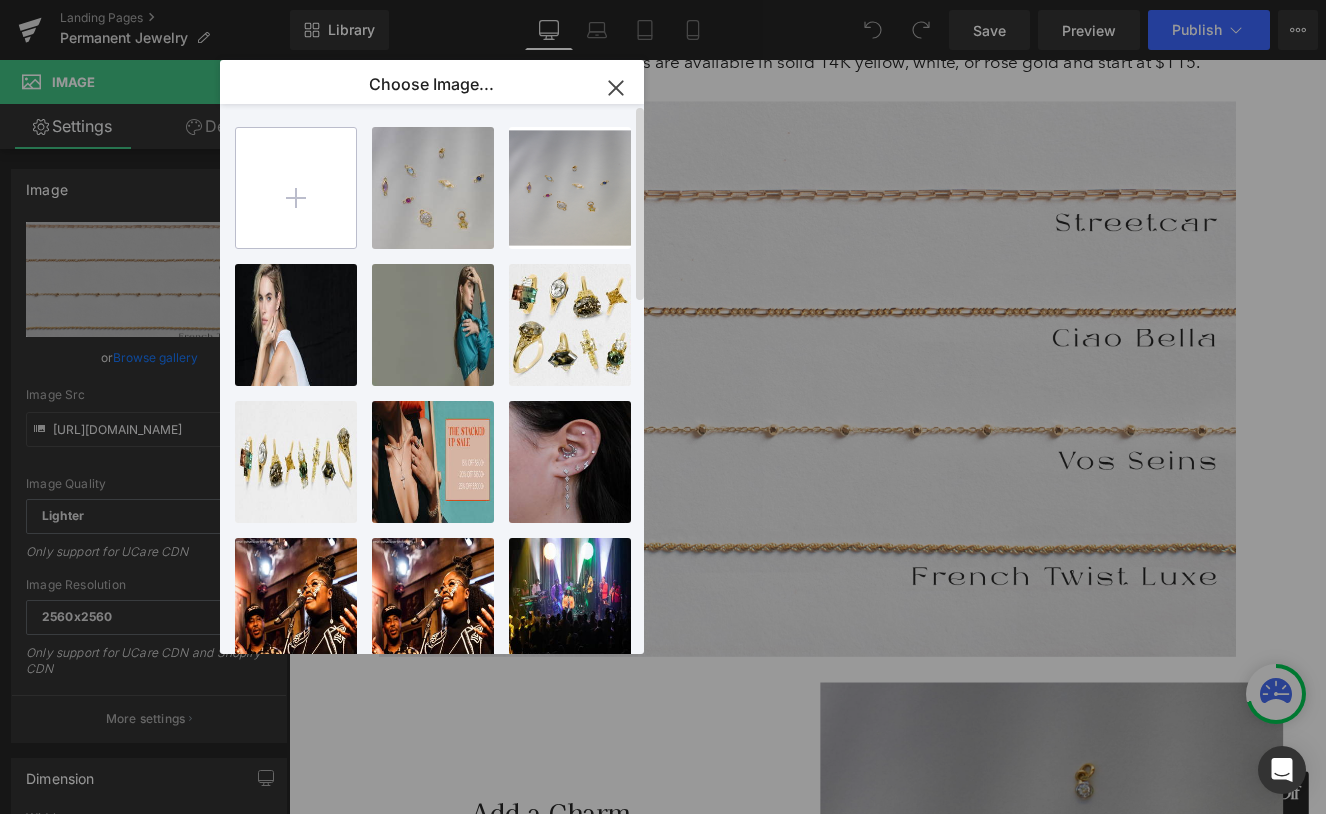 click at bounding box center (296, 188) 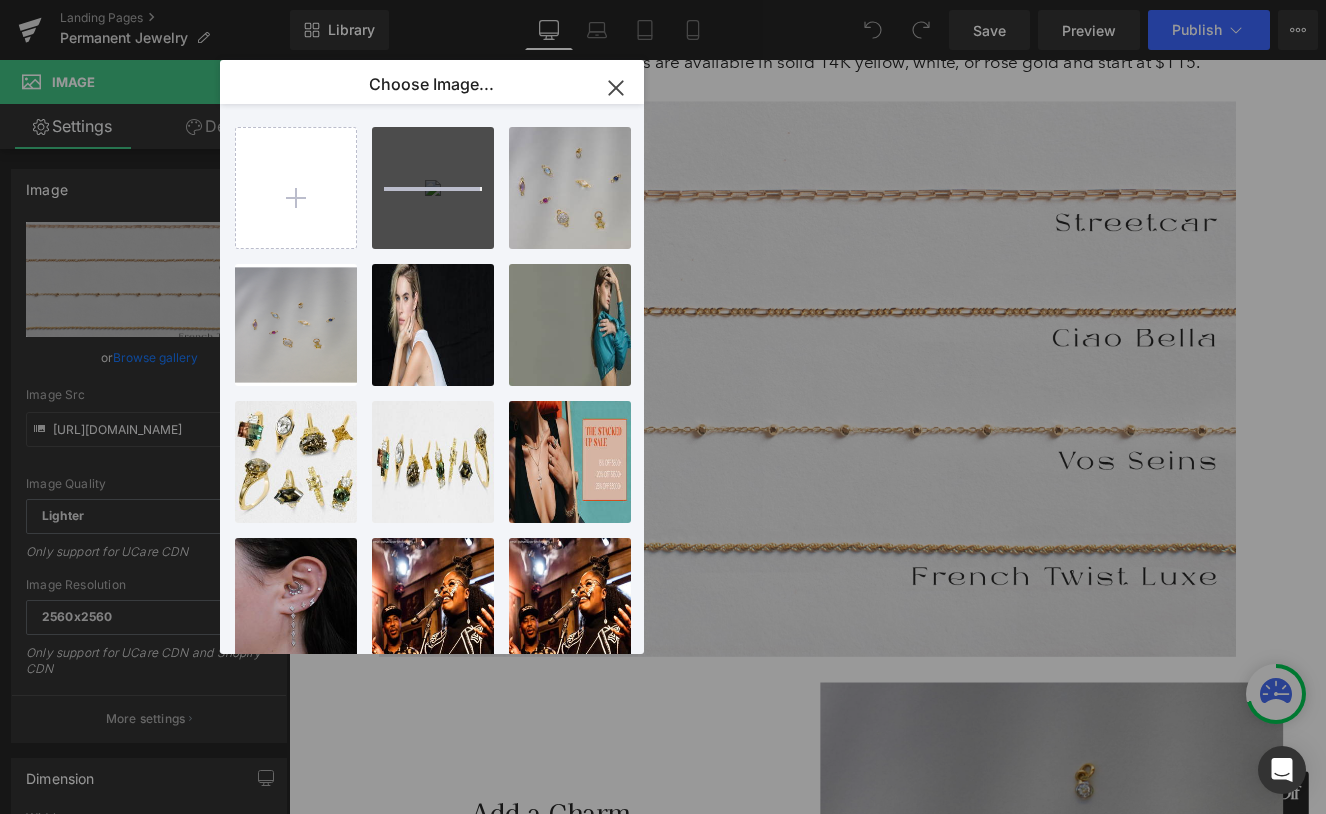 type 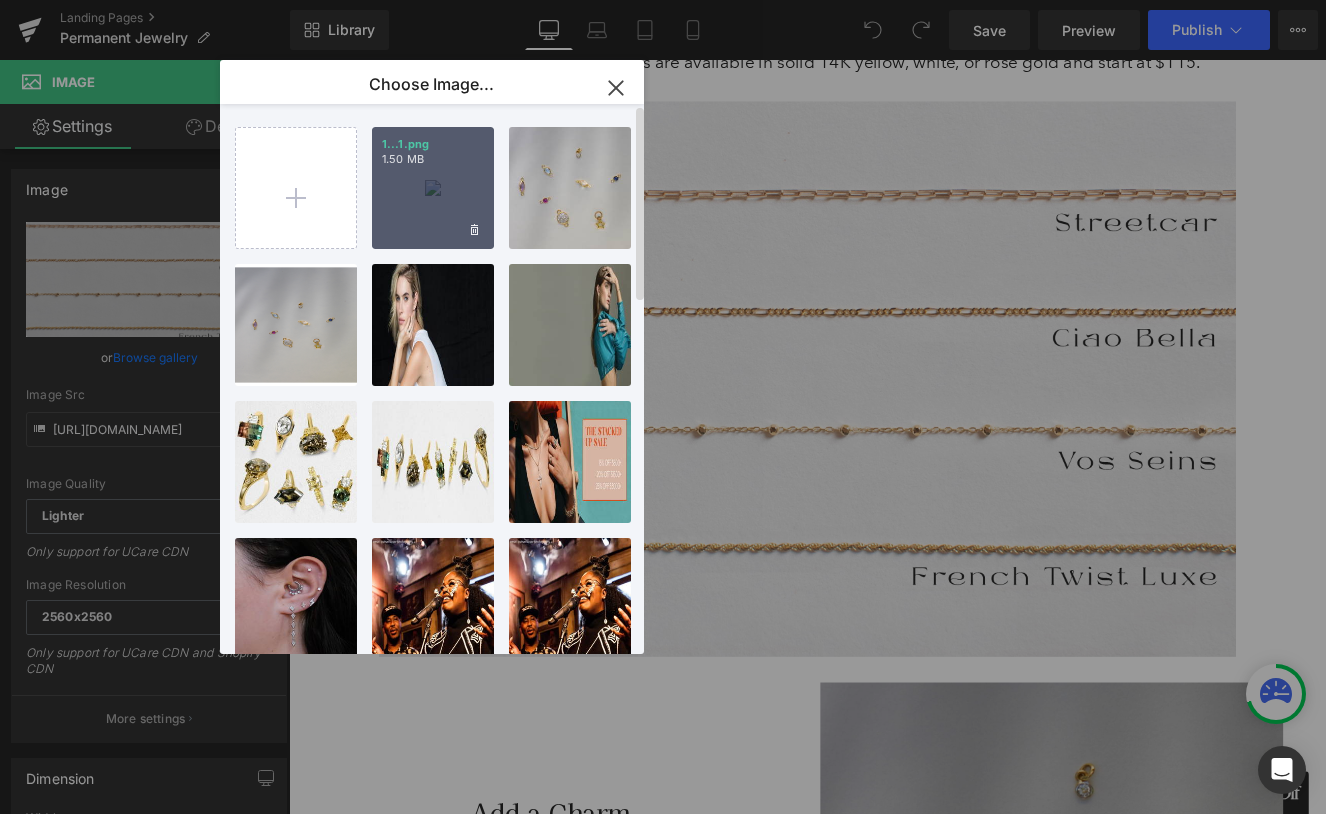 click on "1...1.png 1.50 MB" at bounding box center (433, 188) 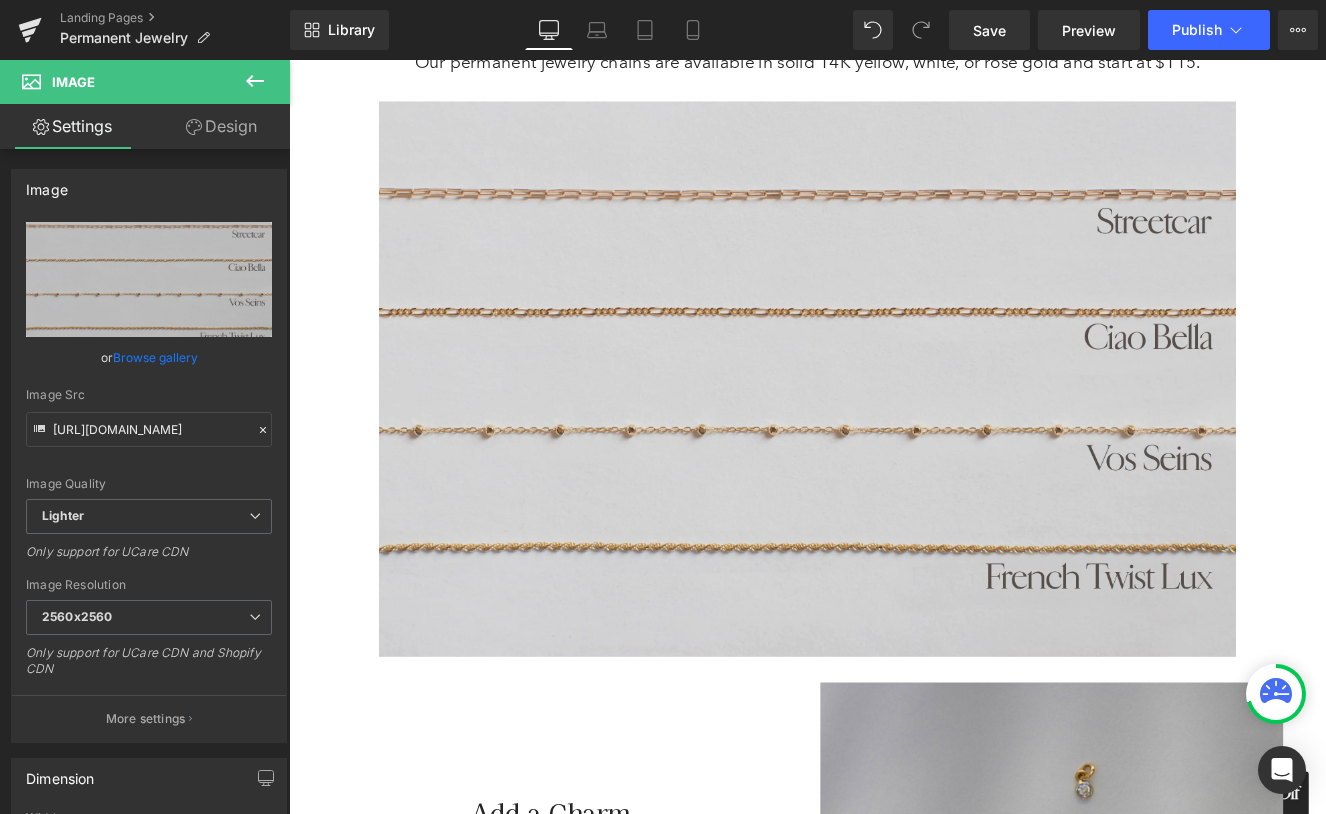 type on "[URL][DOMAIN_NAME]" 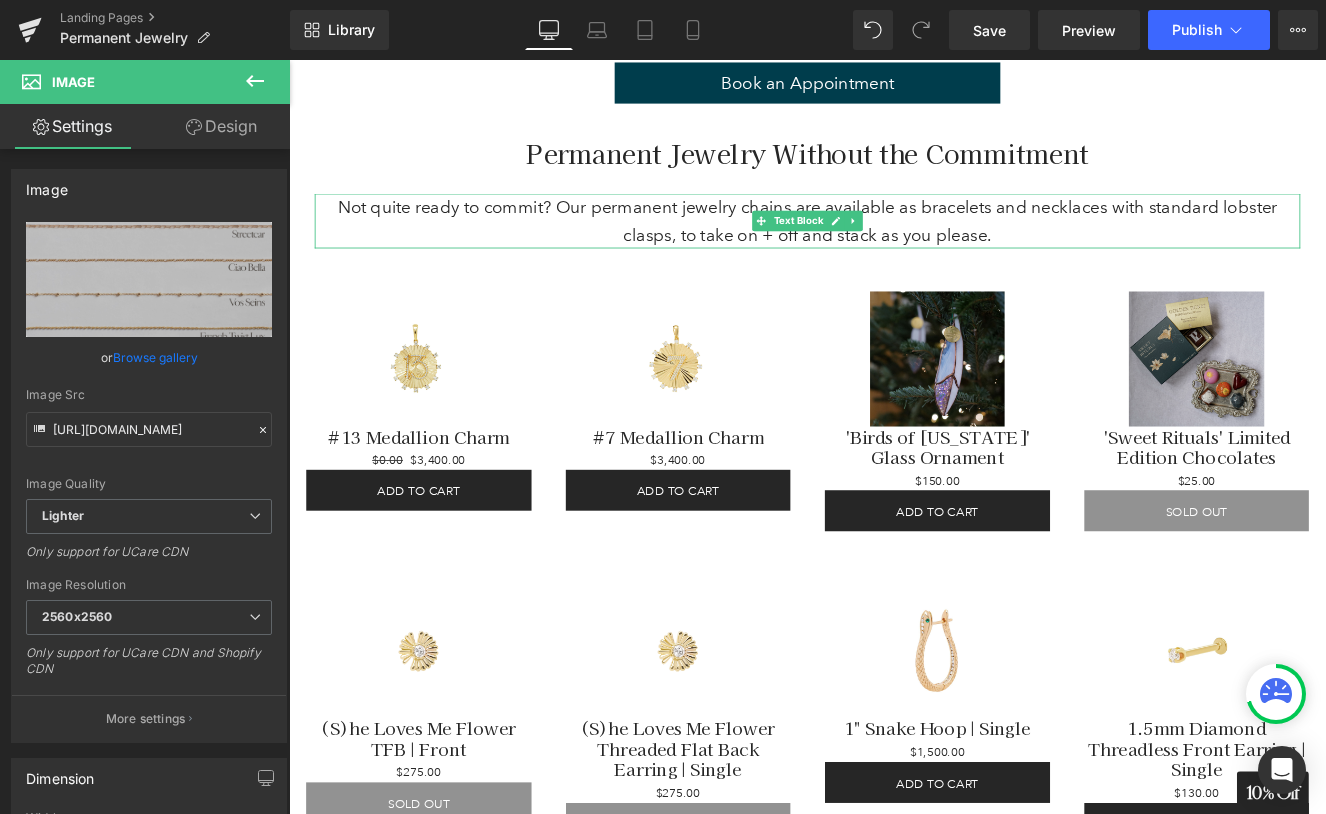 scroll, scrollTop: 3304, scrollLeft: 0, axis: vertical 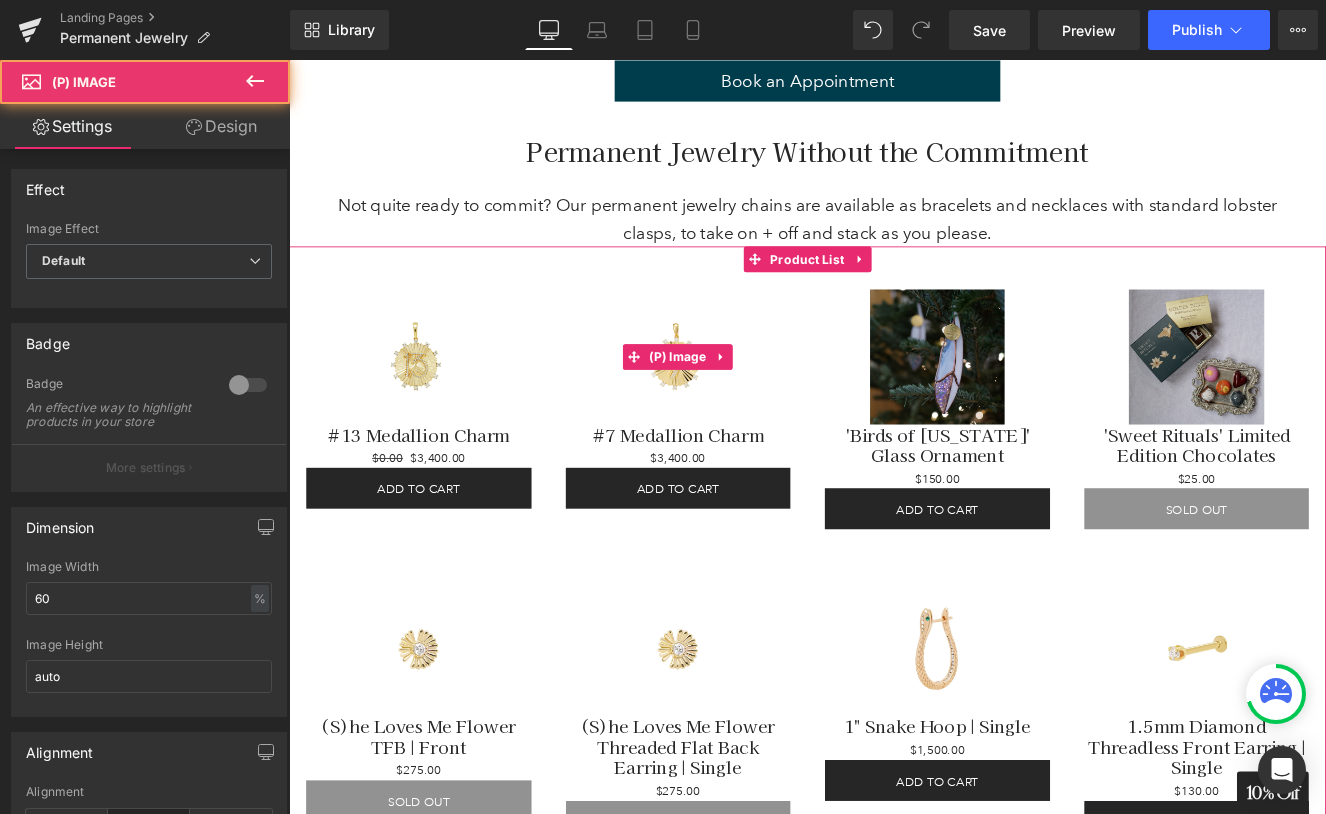 click on "Sale Off" at bounding box center (743, 407) 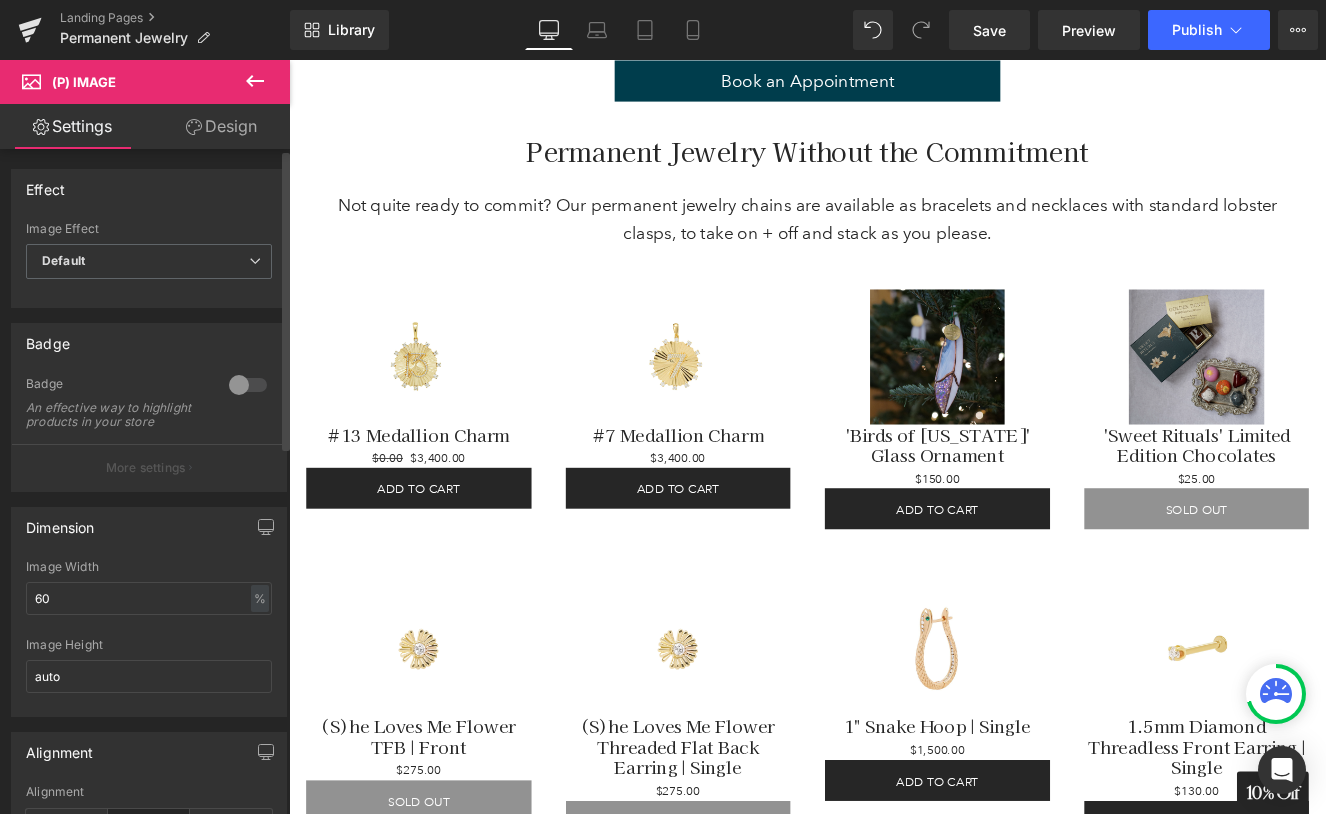 scroll, scrollTop: 0, scrollLeft: 0, axis: both 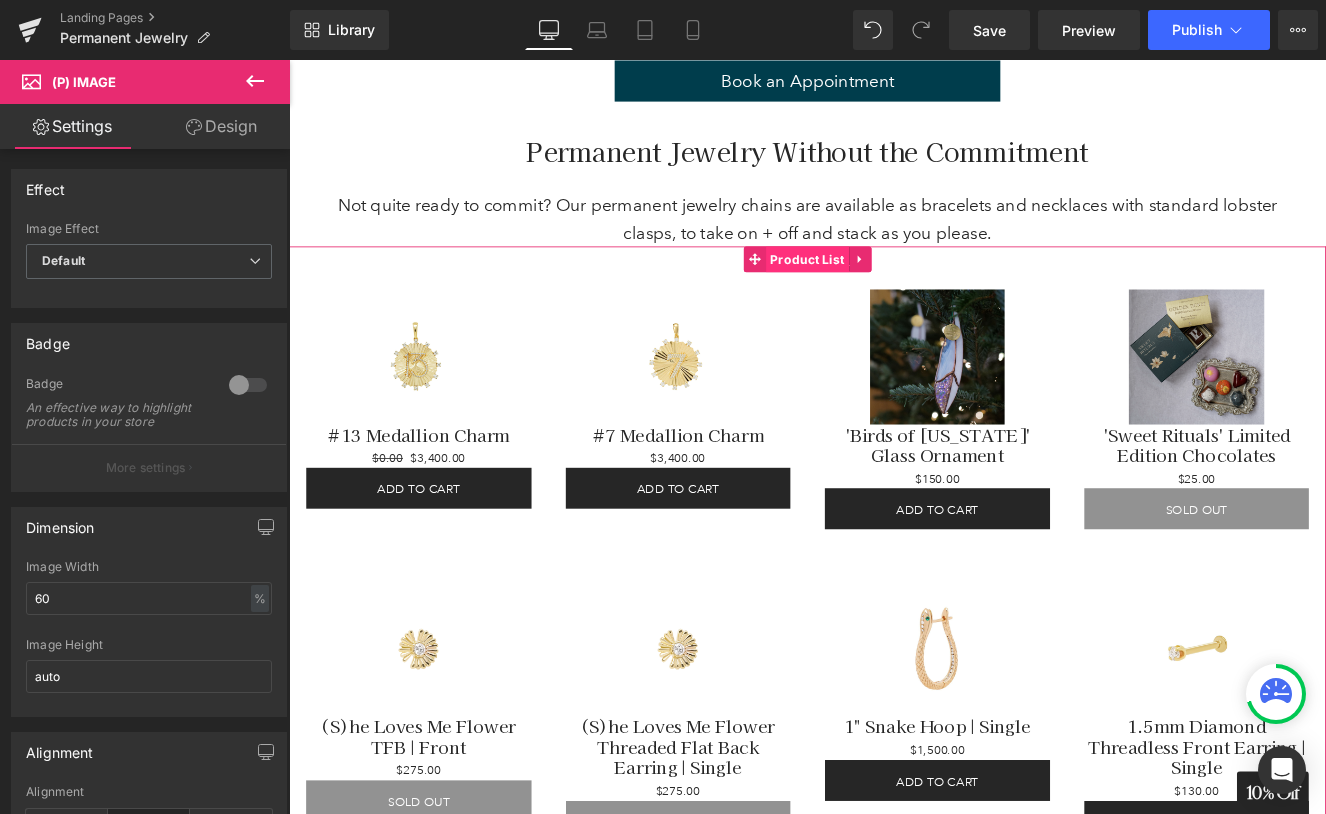 click on "Product List" at bounding box center [894, 293] 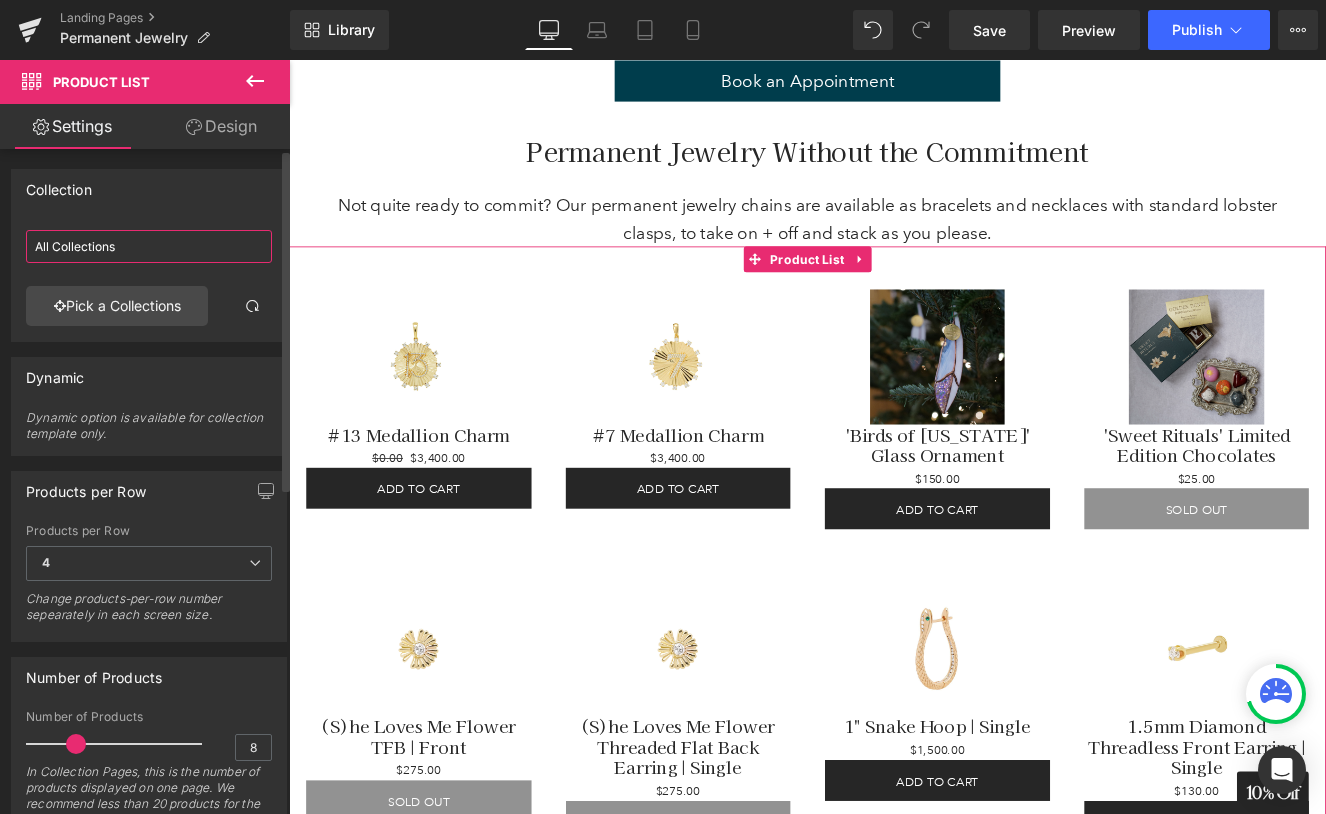 click on "All Collections" at bounding box center (149, 246) 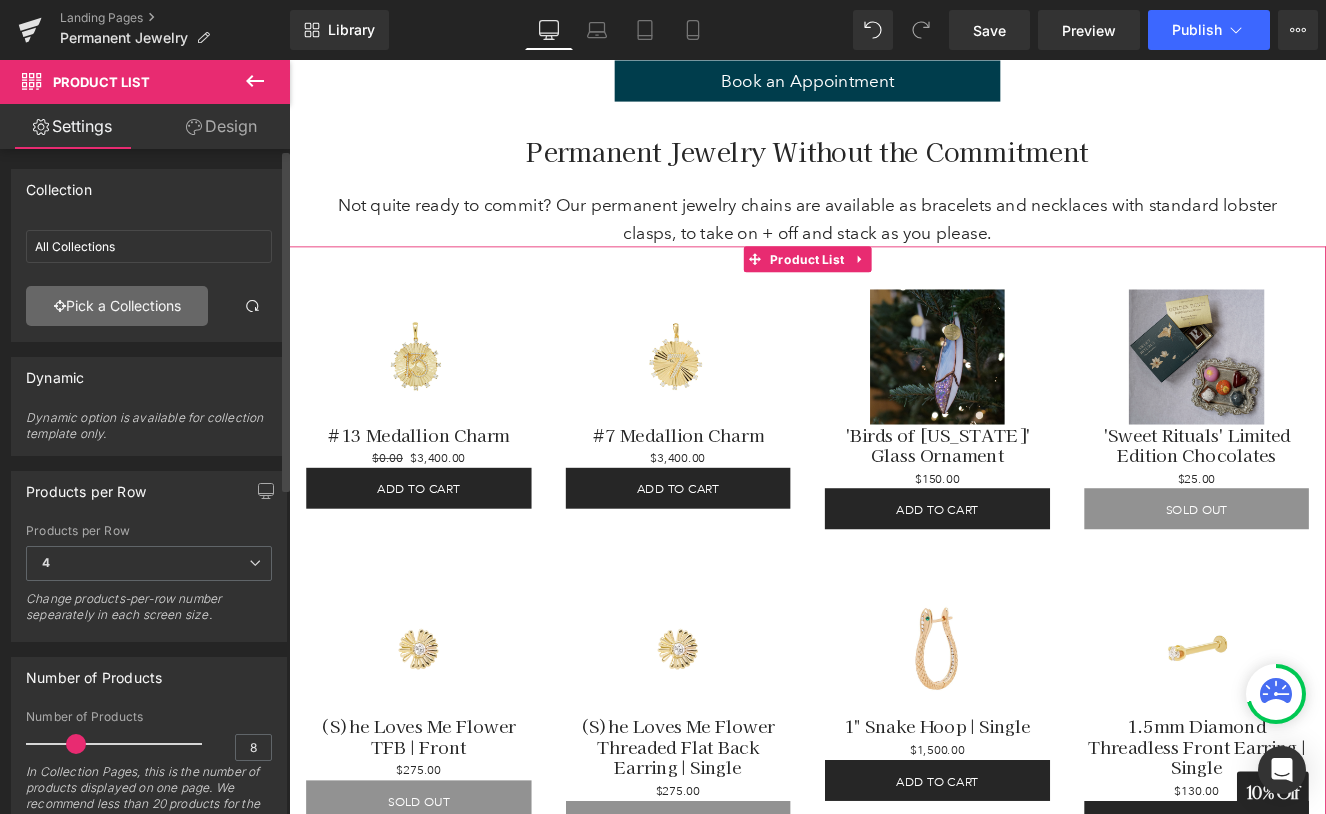 click on "Pick a Collections" at bounding box center (117, 306) 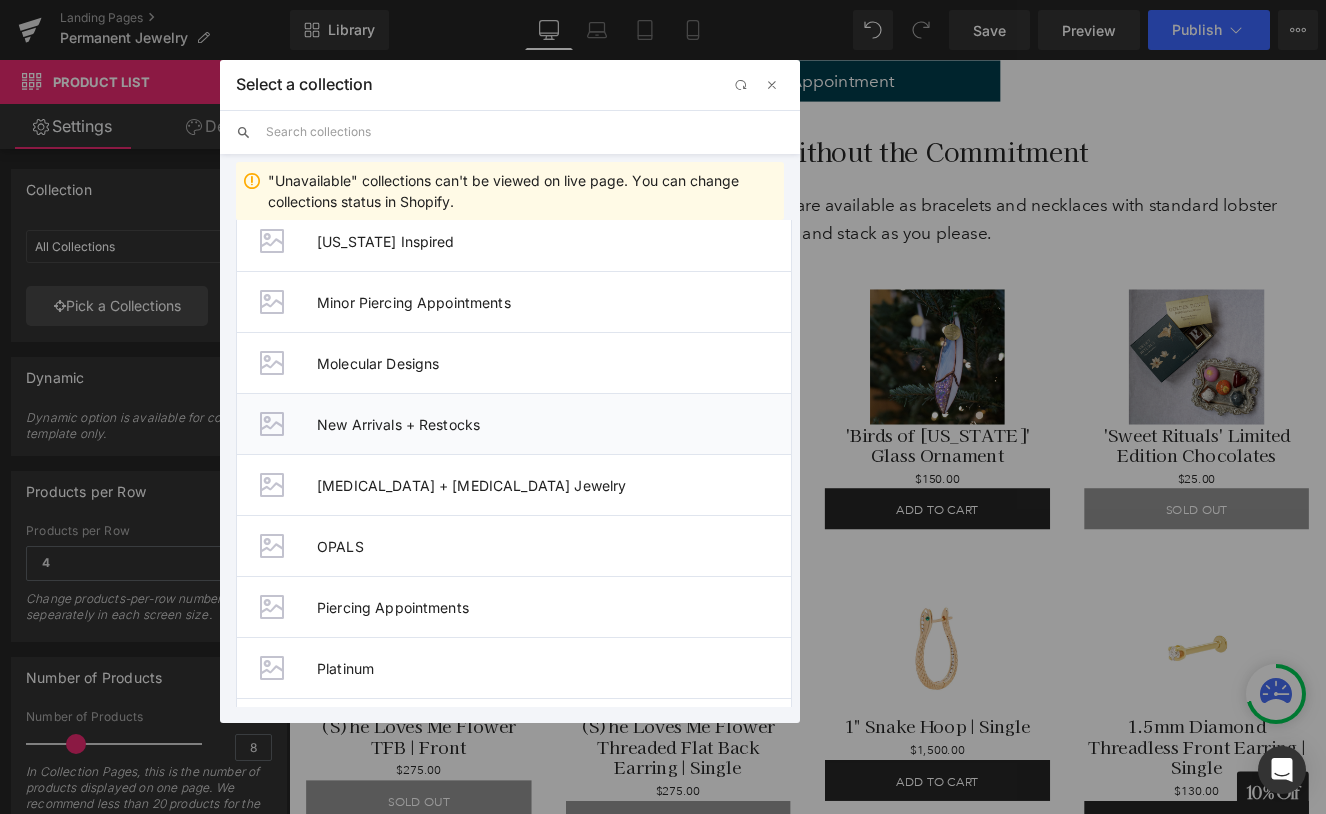scroll, scrollTop: 1486, scrollLeft: 0, axis: vertical 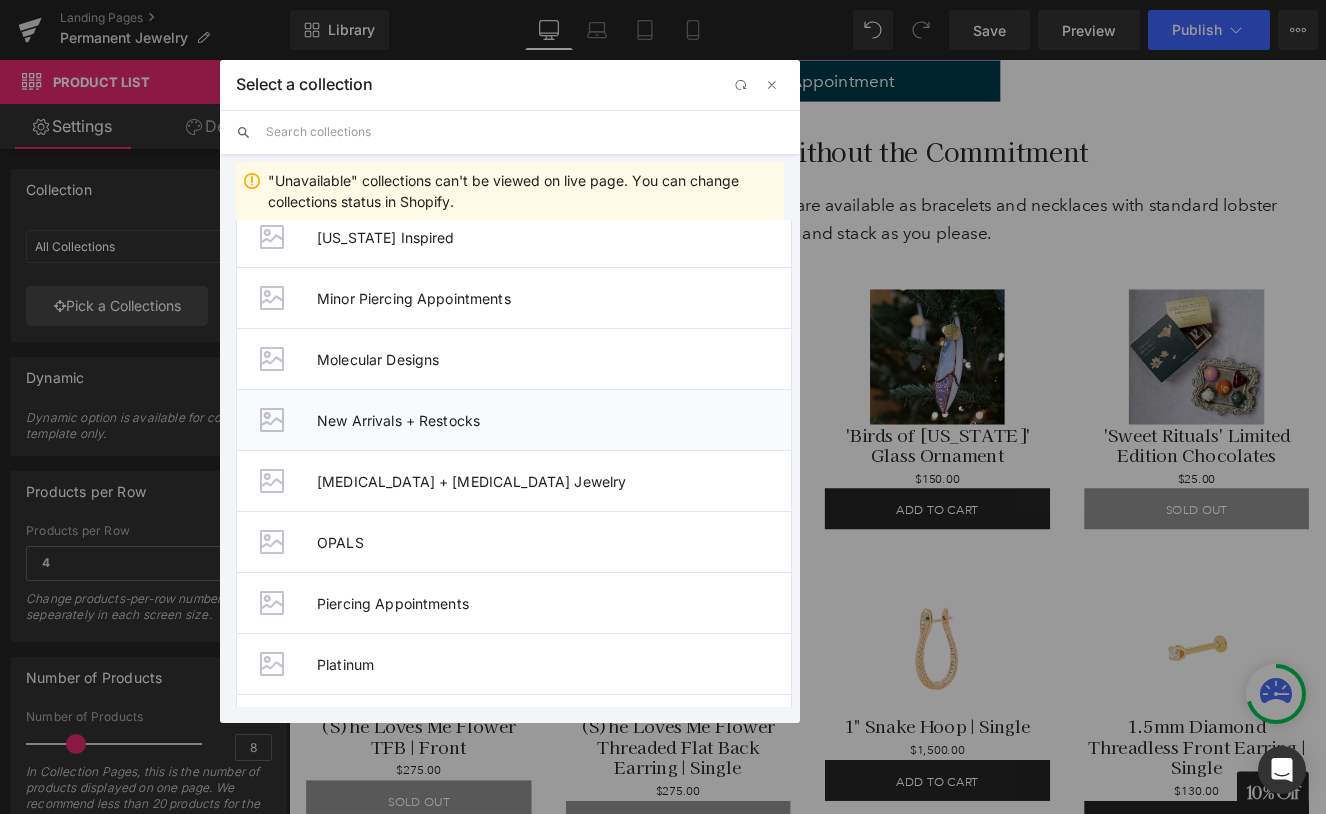 click on "New Arrivals + Restocks" at bounding box center [554, 420] 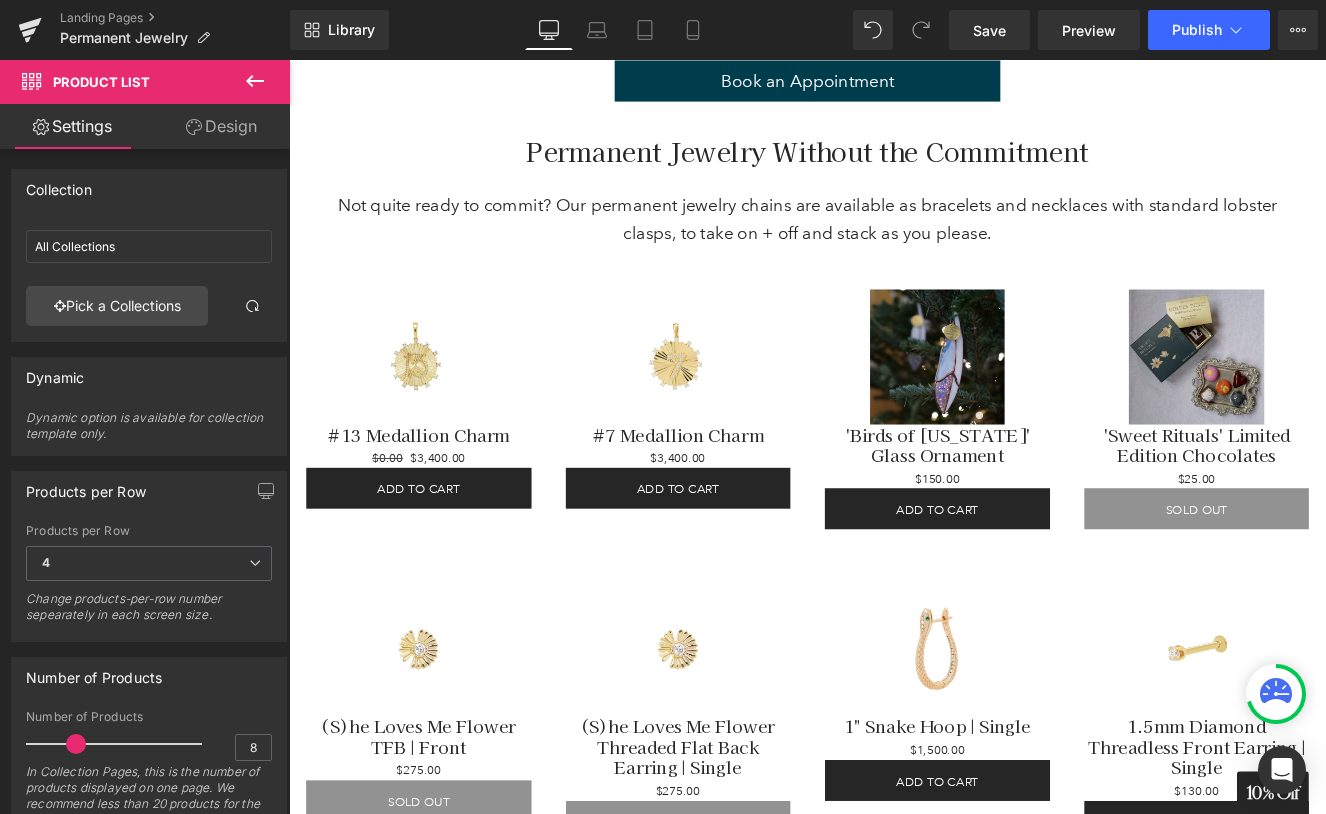 type on "New Arrivals + Restocks" 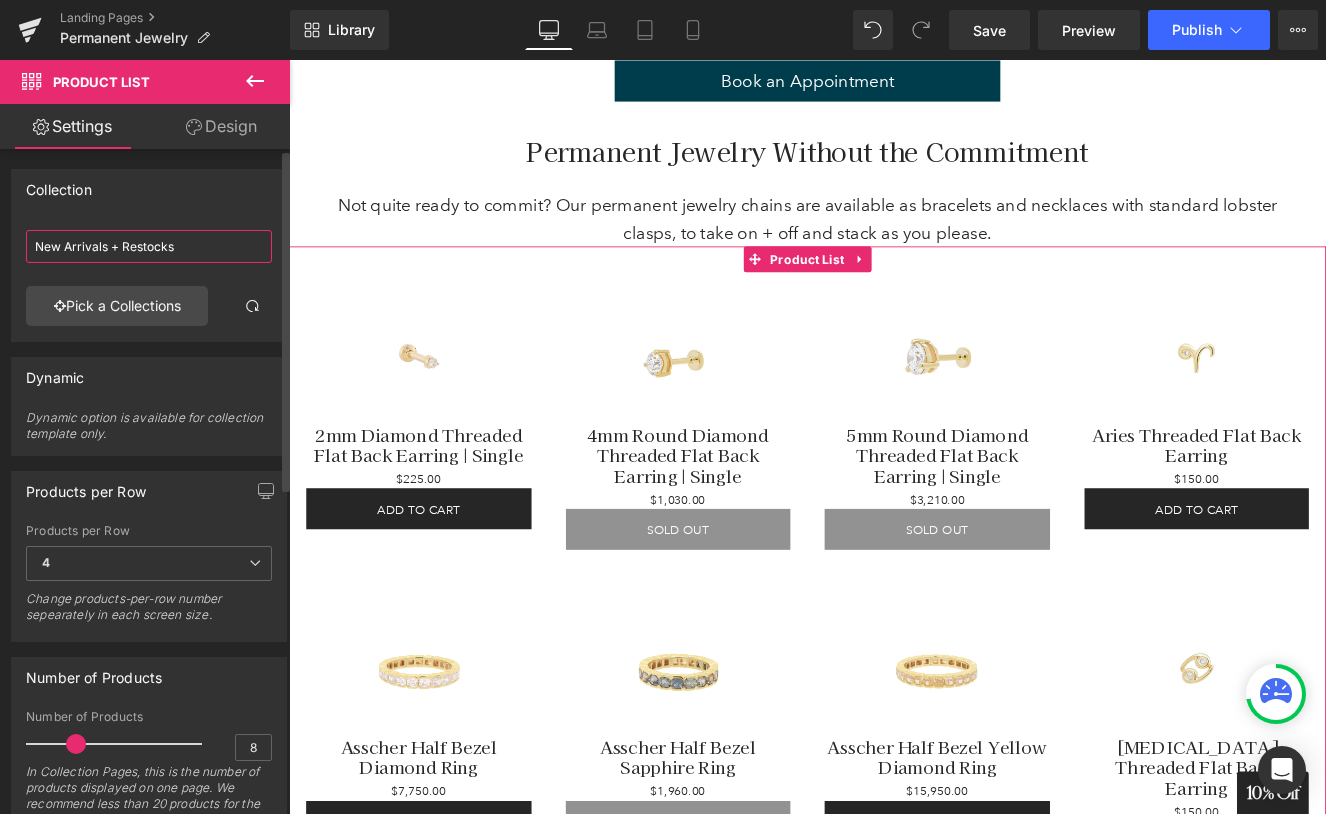 click on "New Arrivals + Restocks" at bounding box center (149, 246) 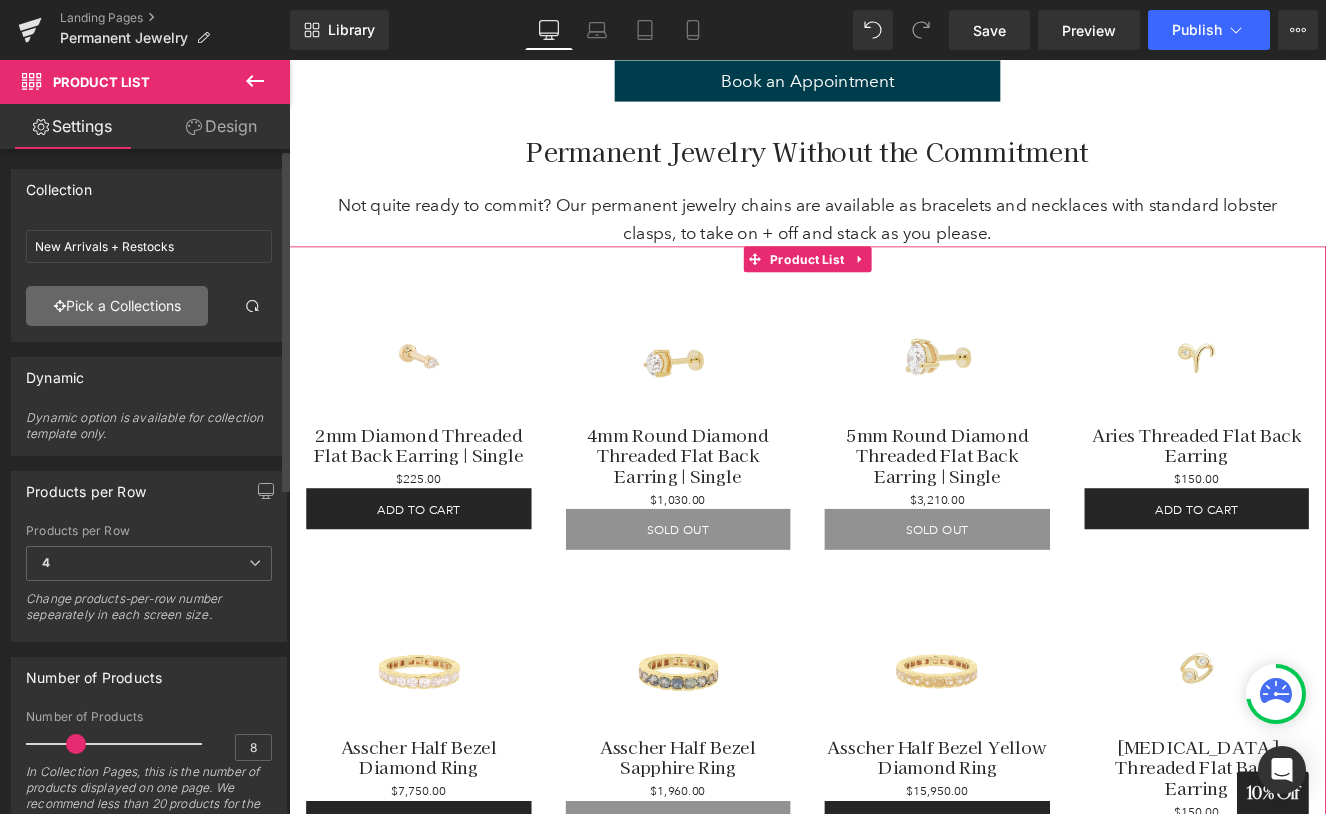 click on "Pick a Collections" at bounding box center (117, 306) 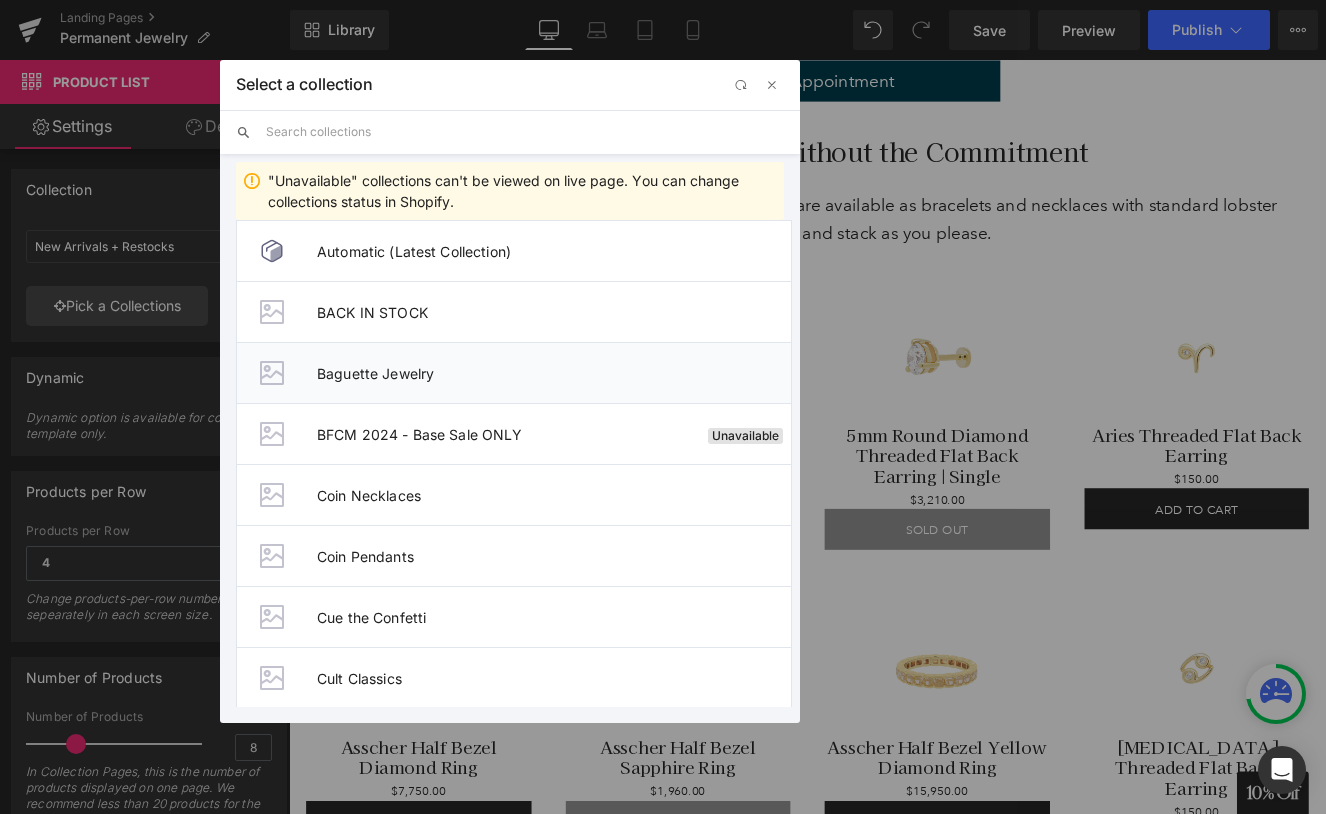 scroll, scrollTop: 9, scrollLeft: 0, axis: vertical 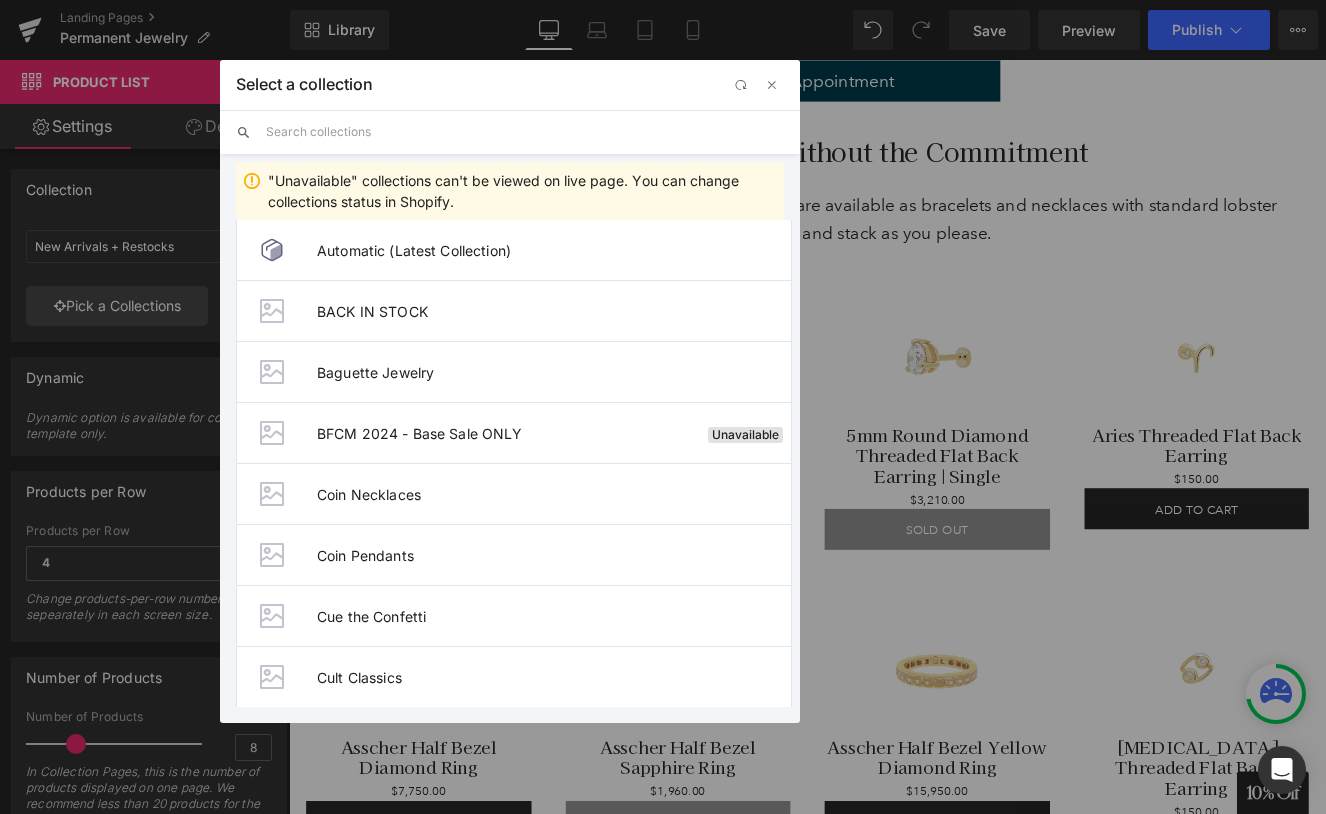 click at bounding box center (525, 132) 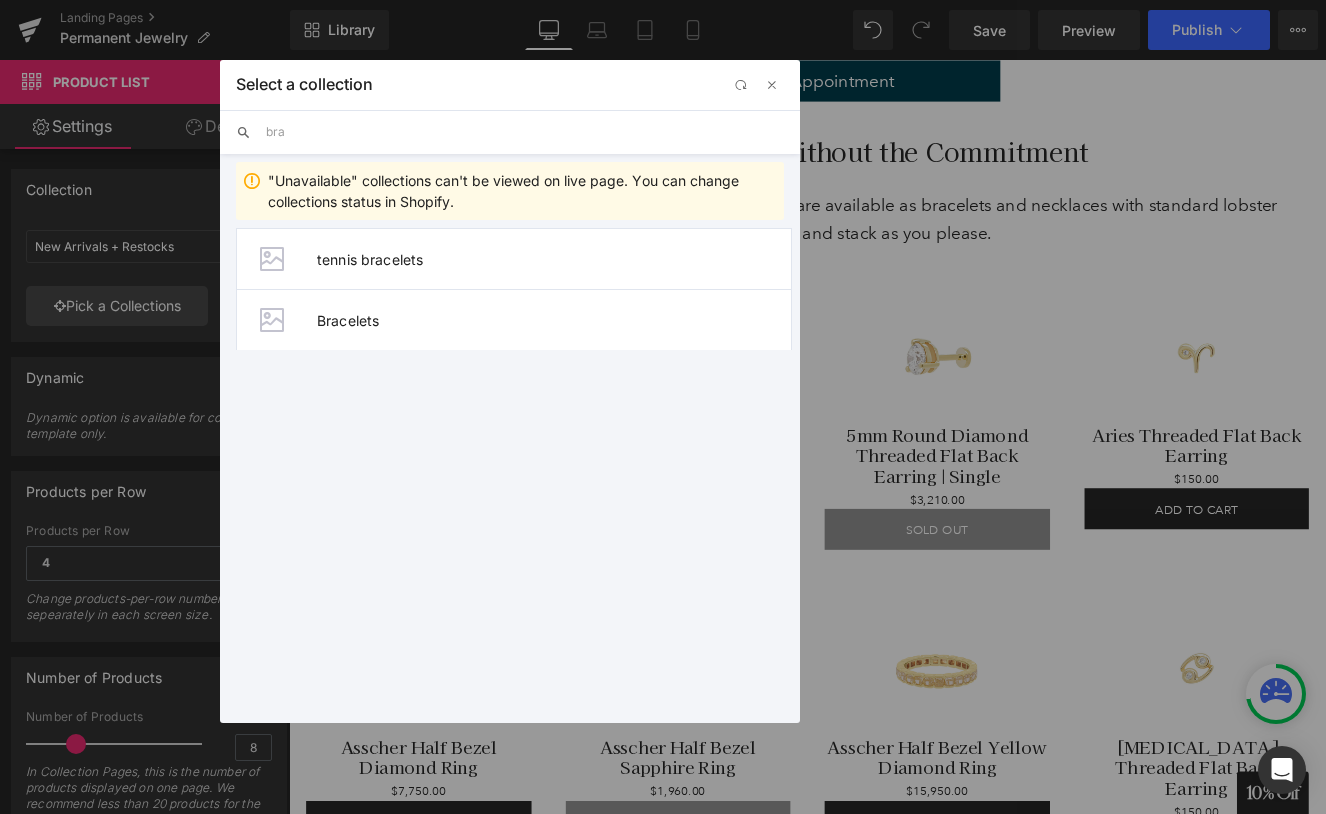 scroll, scrollTop: 0, scrollLeft: 0, axis: both 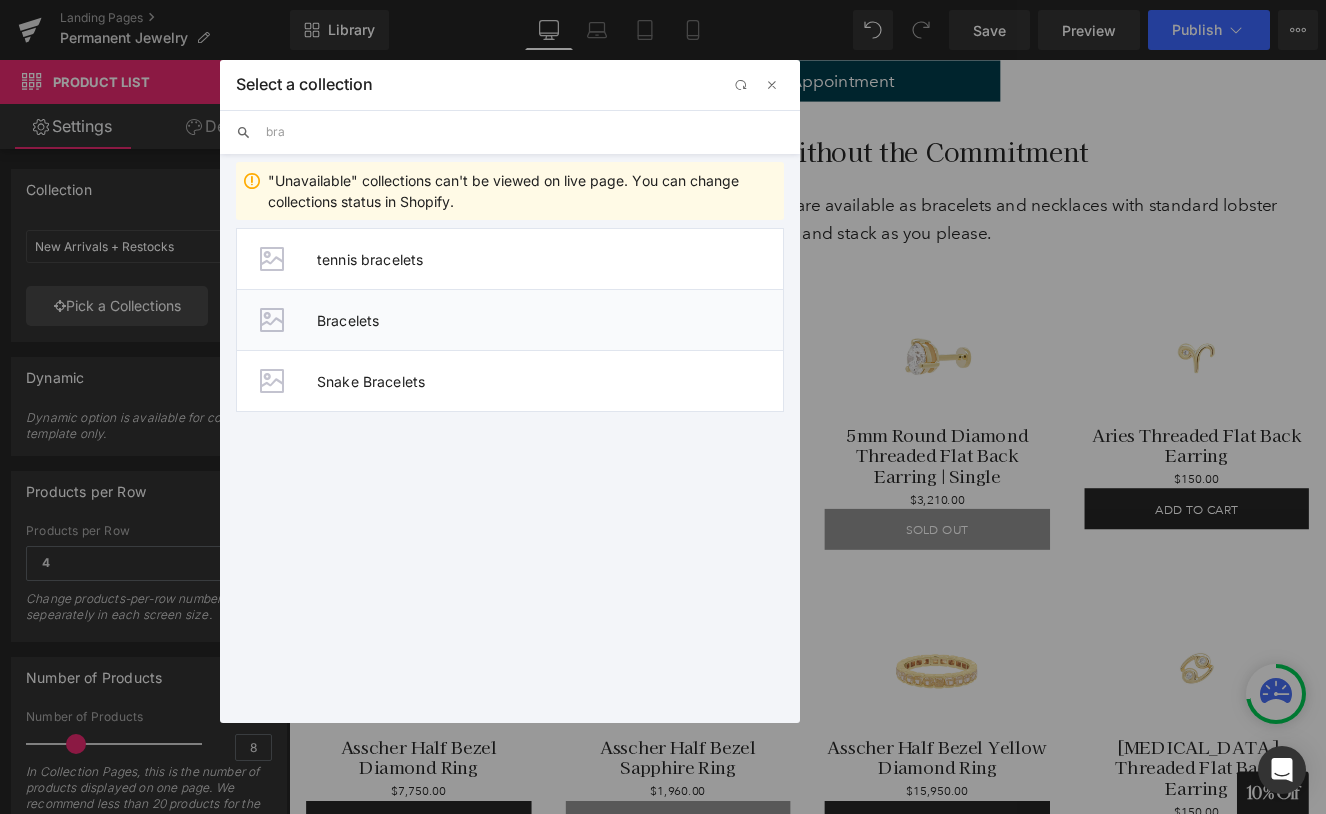 type on "bra" 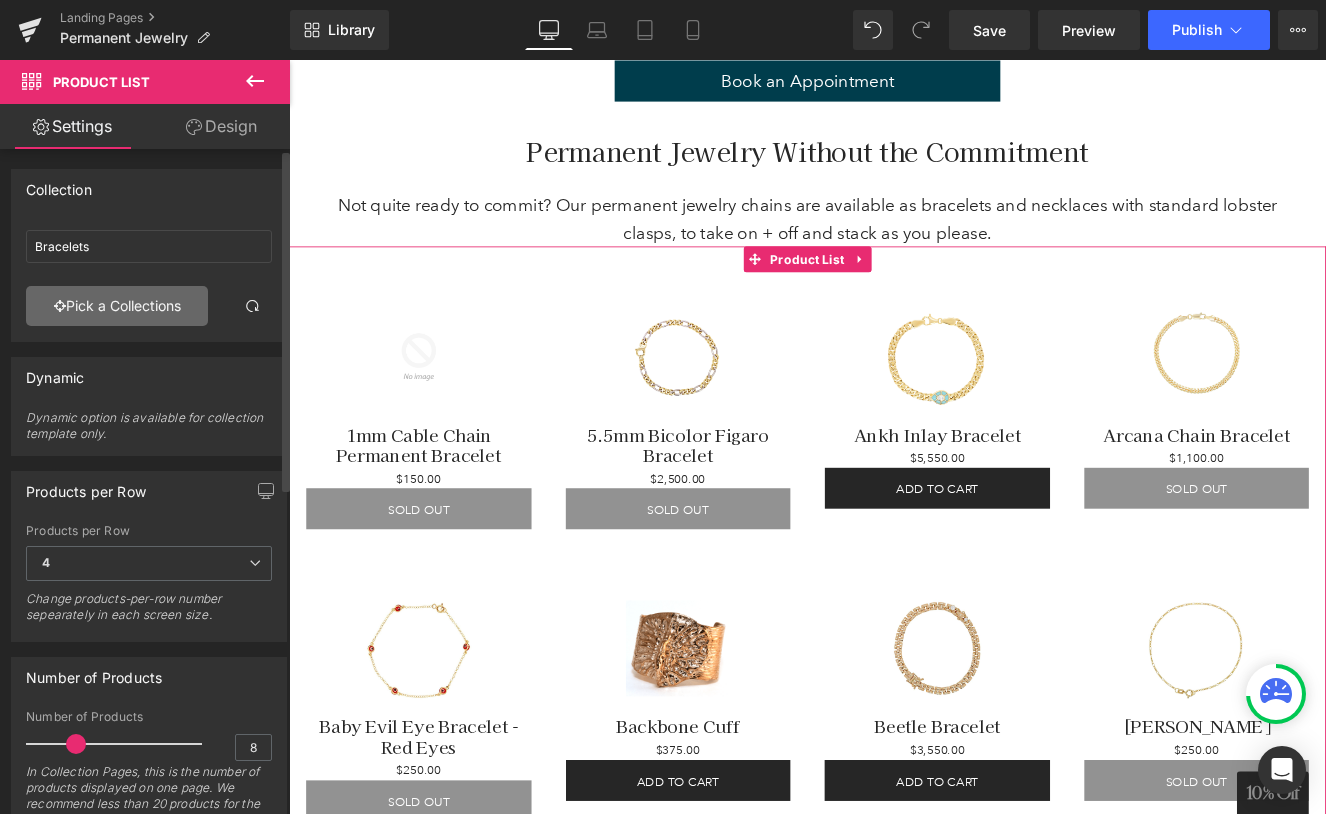 click on "Pick a Collections" at bounding box center (117, 306) 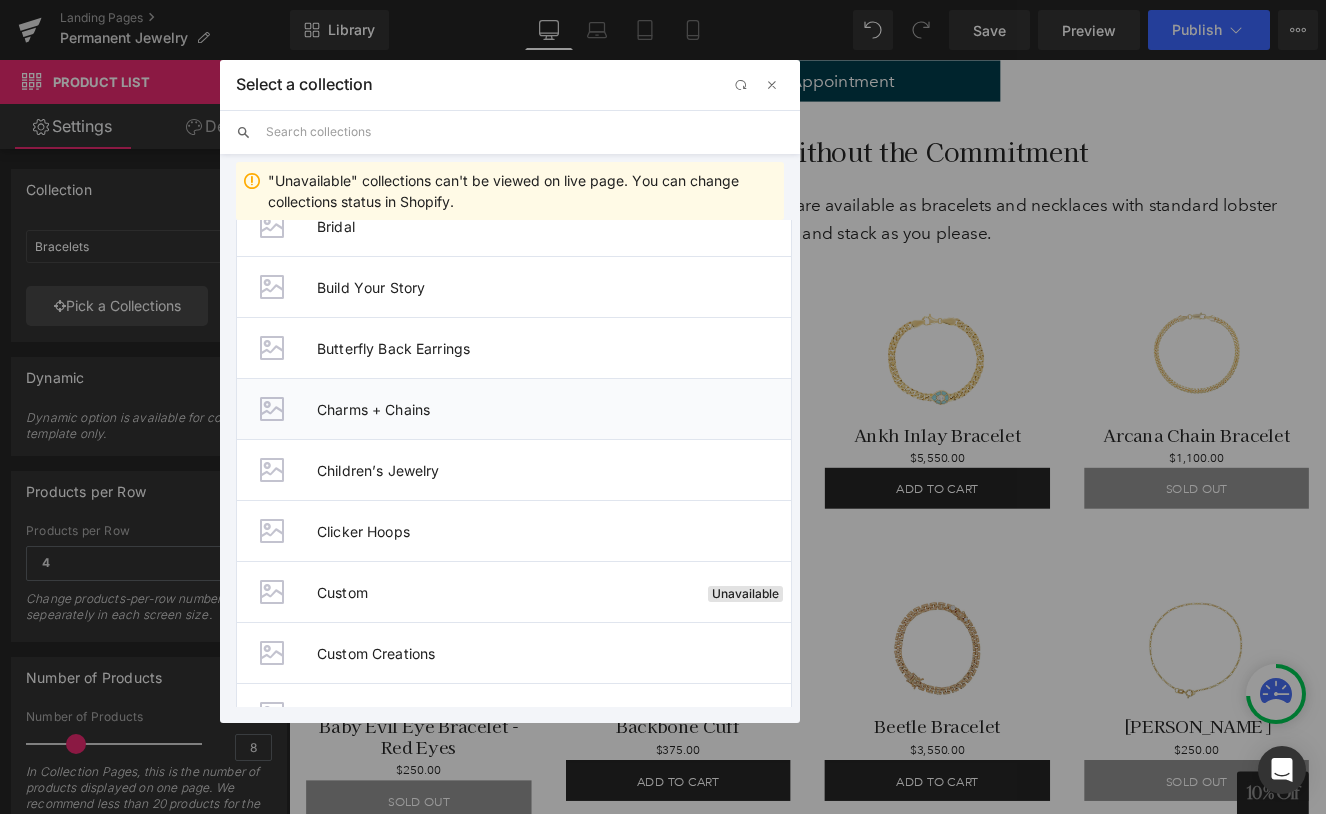 scroll, scrollTop: 3145, scrollLeft: 0, axis: vertical 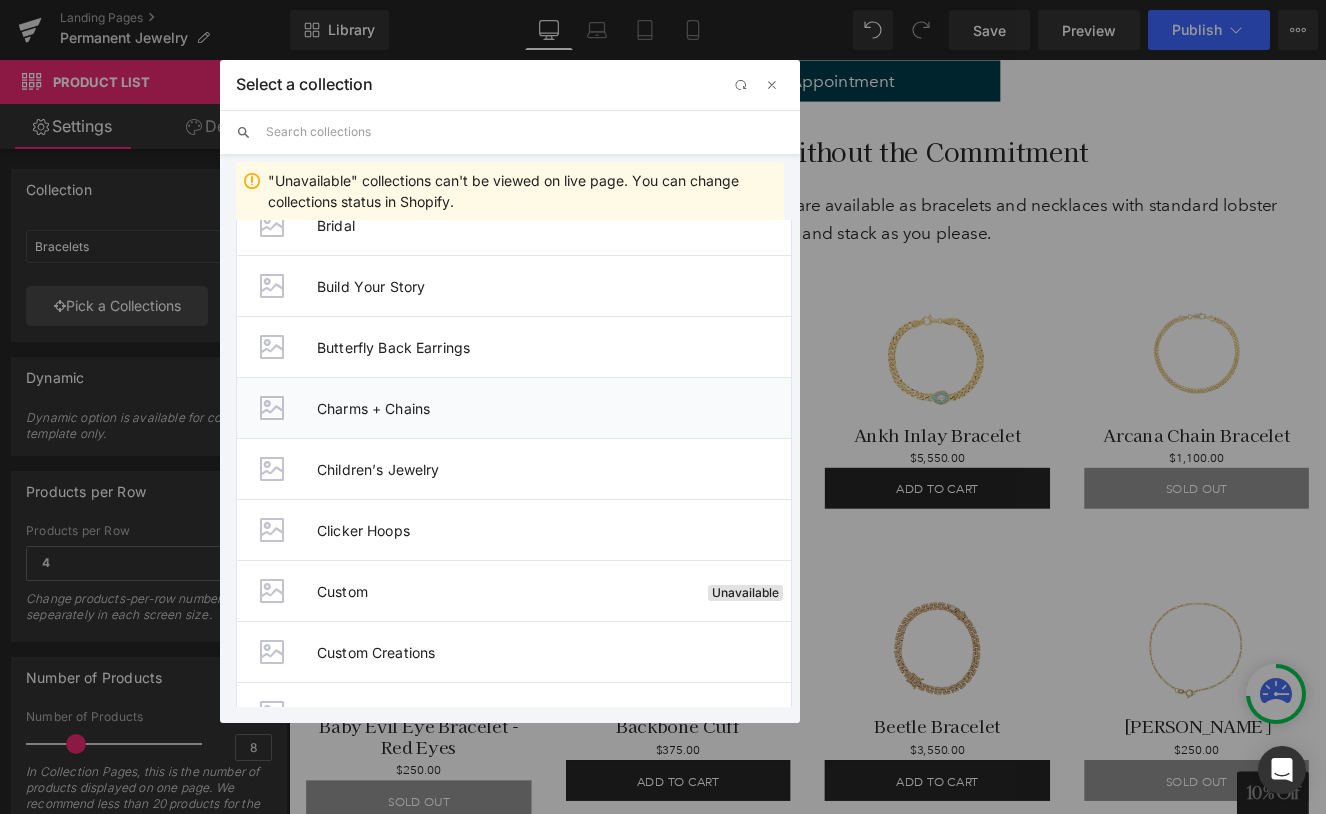 click on "Charms + Chains" at bounding box center (554, 408) 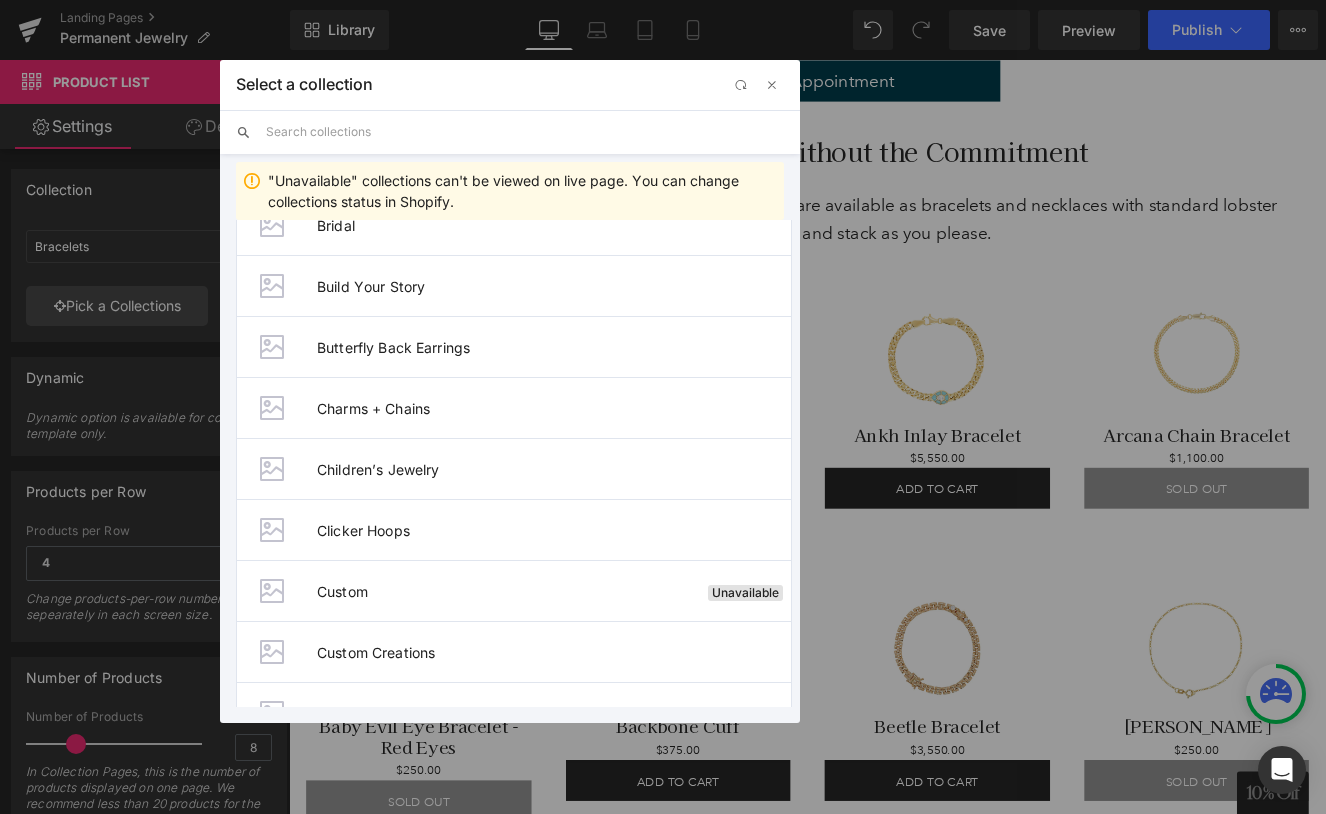 type on "Charms + Chains" 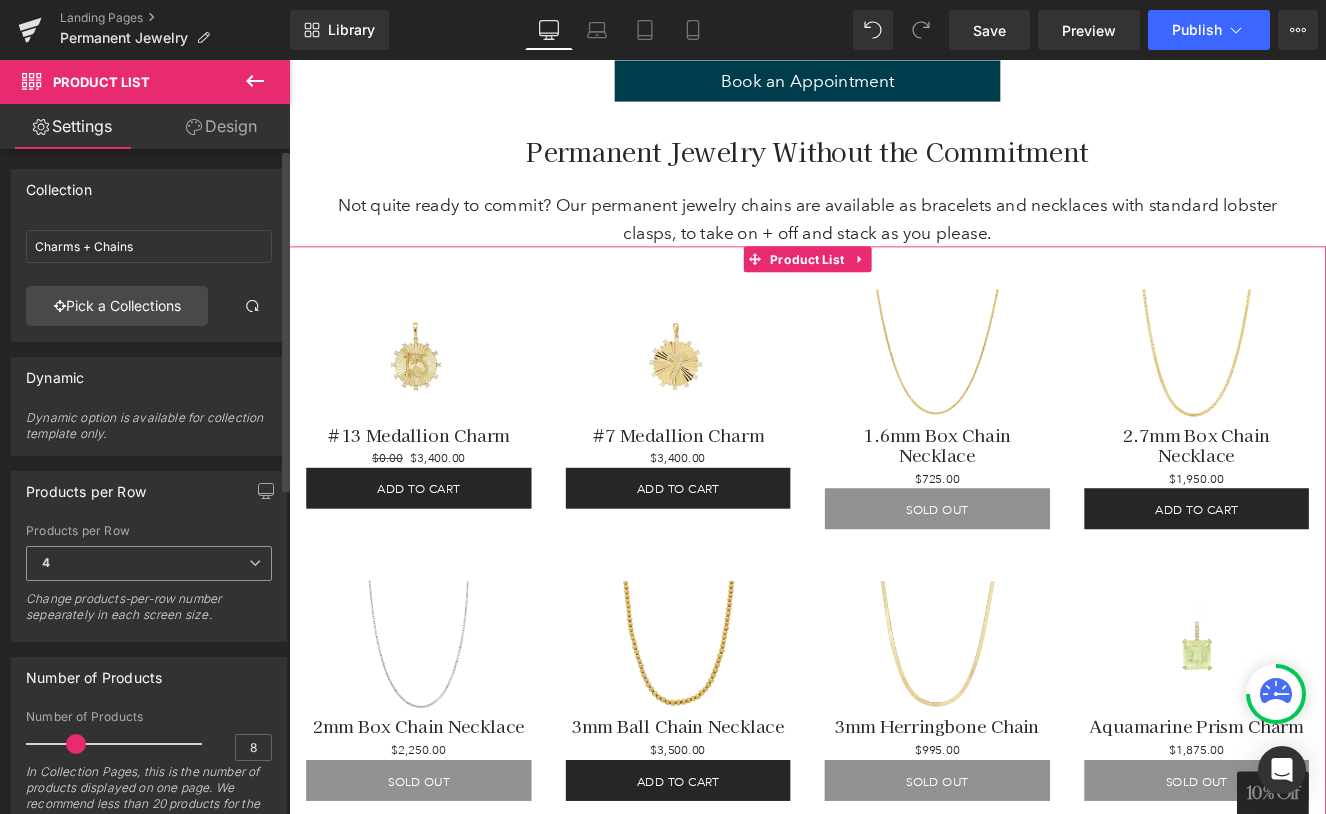 scroll, scrollTop: 0, scrollLeft: 0, axis: both 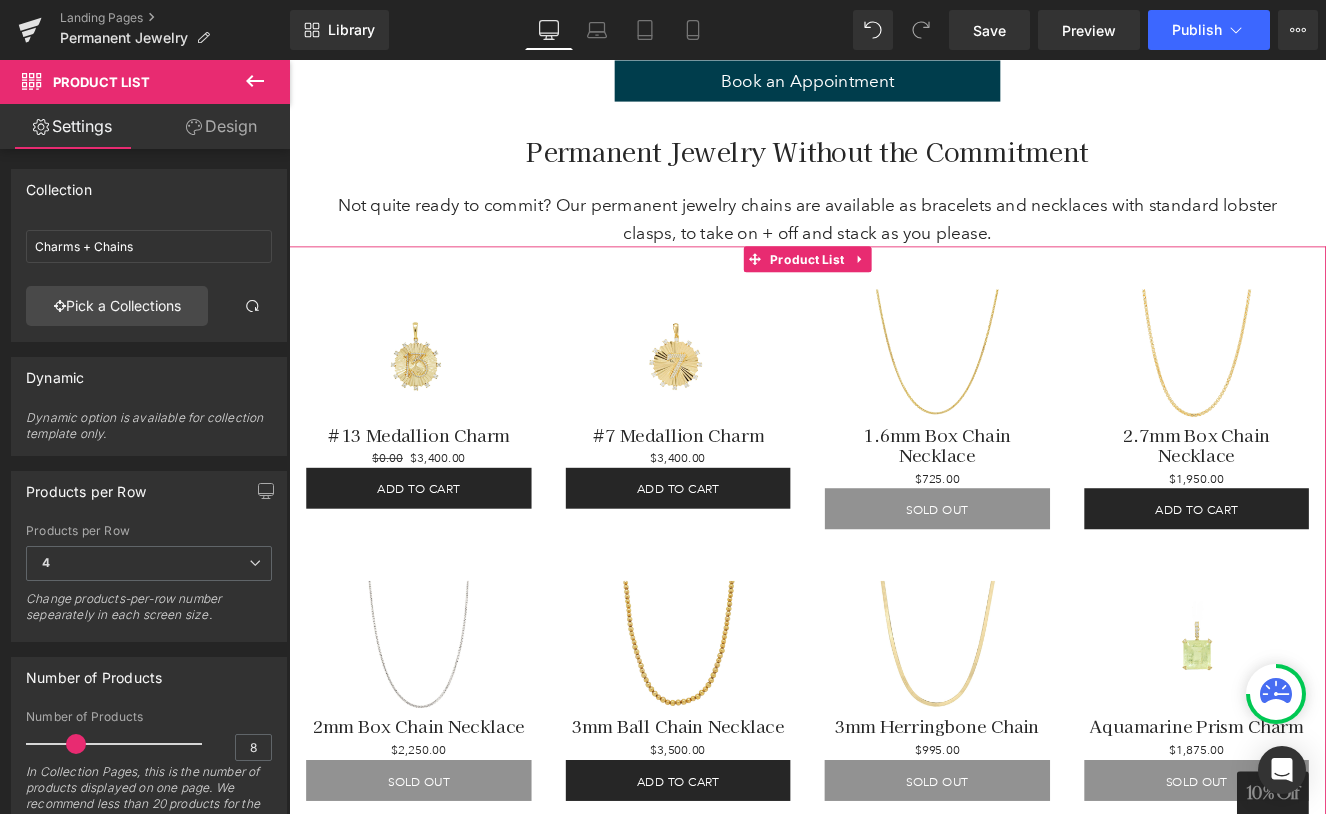 click 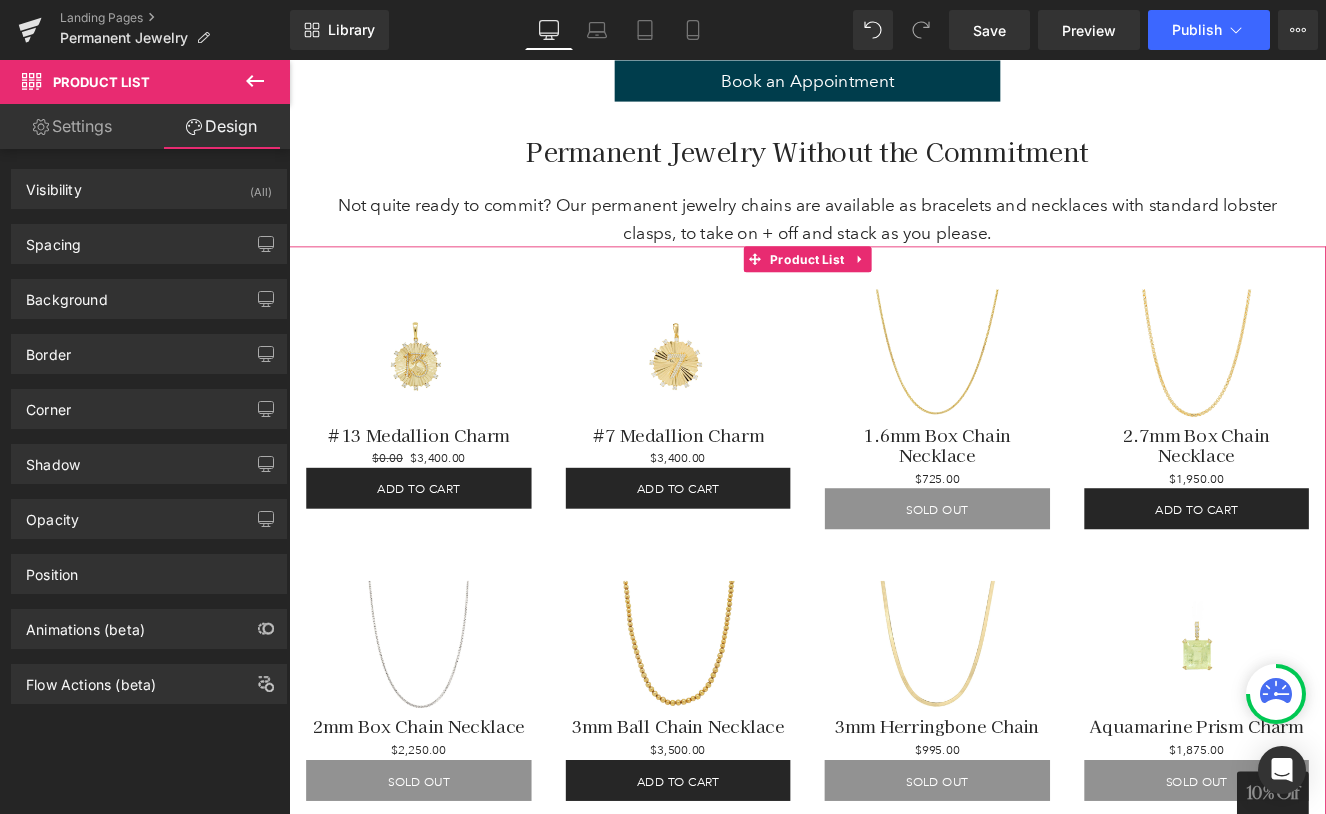 click on "Settings" at bounding box center (72, 126) 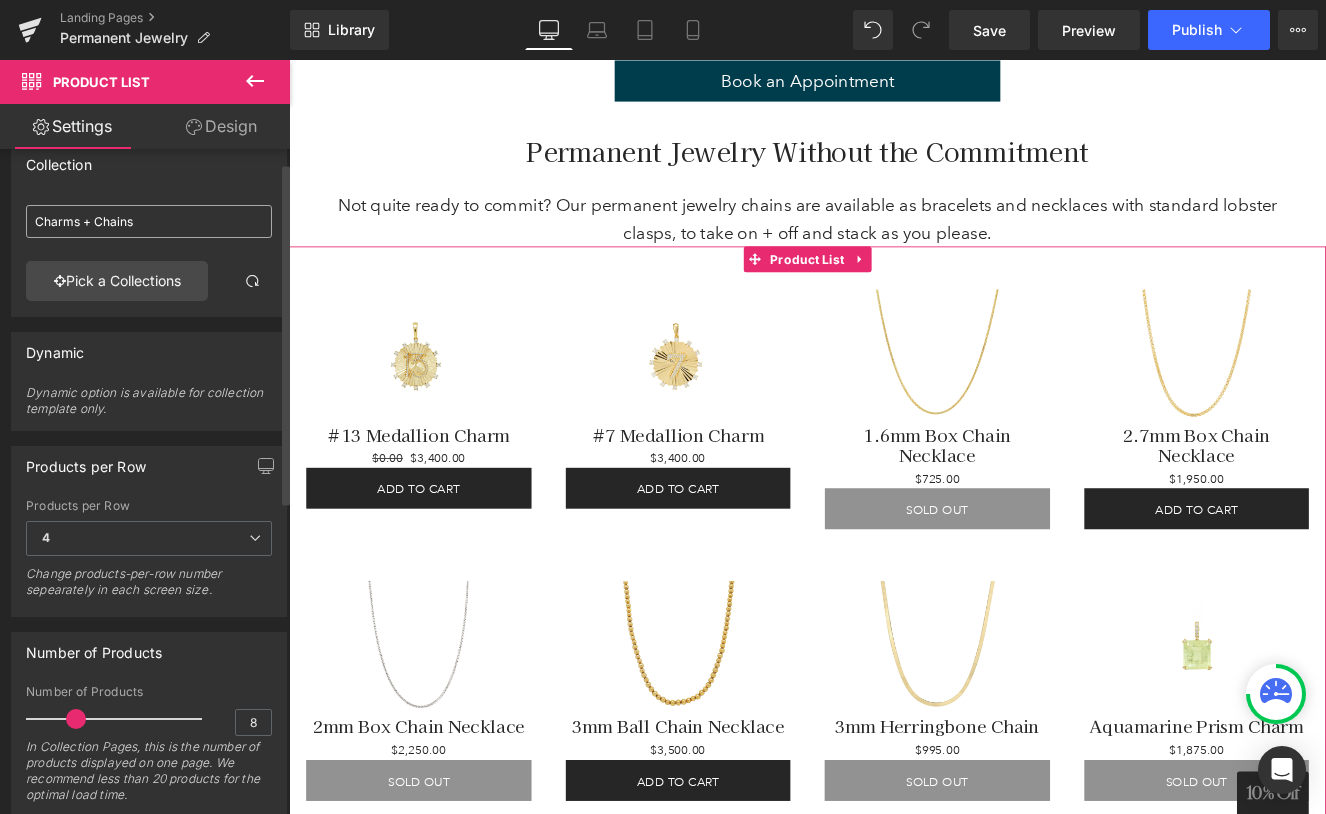 scroll, scrollTop: 26, scrollLeft: 0, axis: vertical 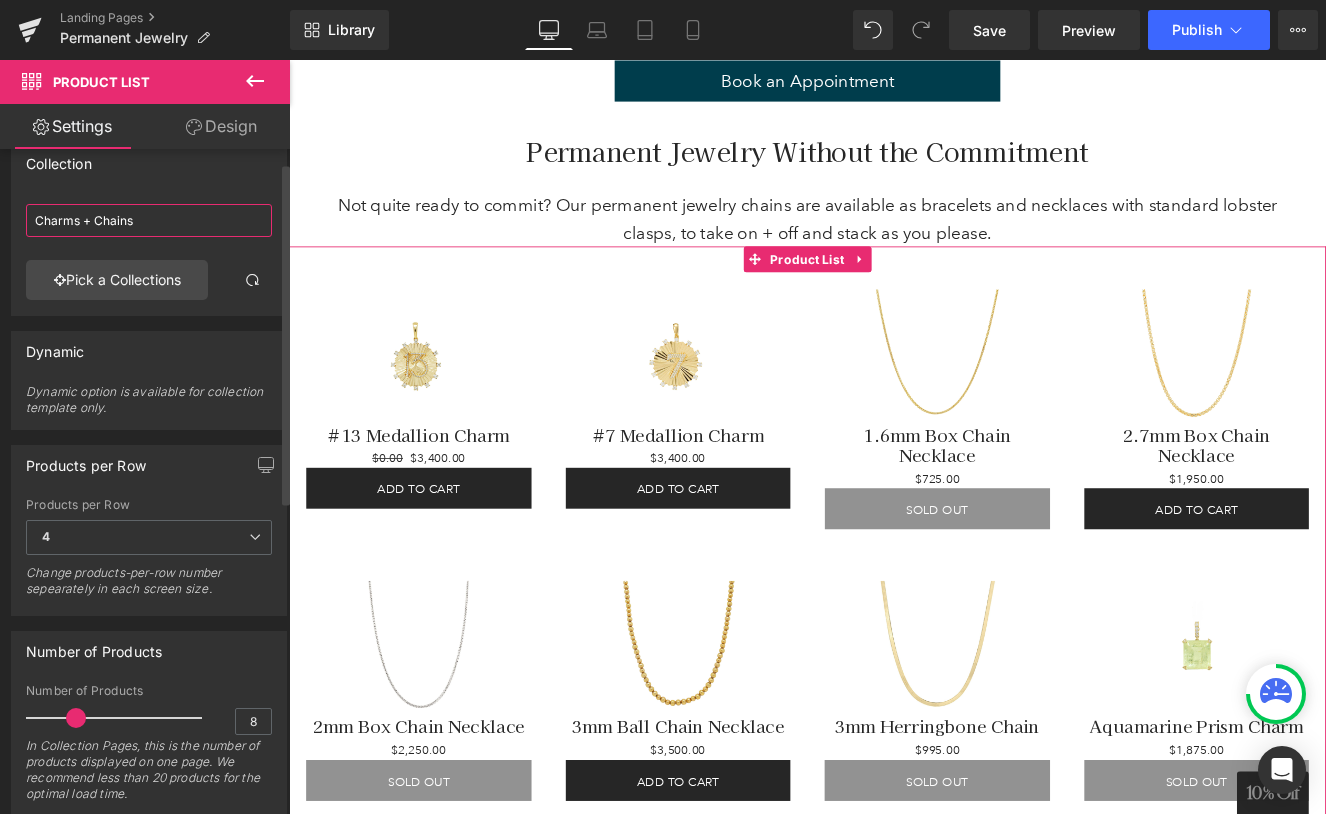 click on "Charms + Chains" at bounding box center [149, 220] 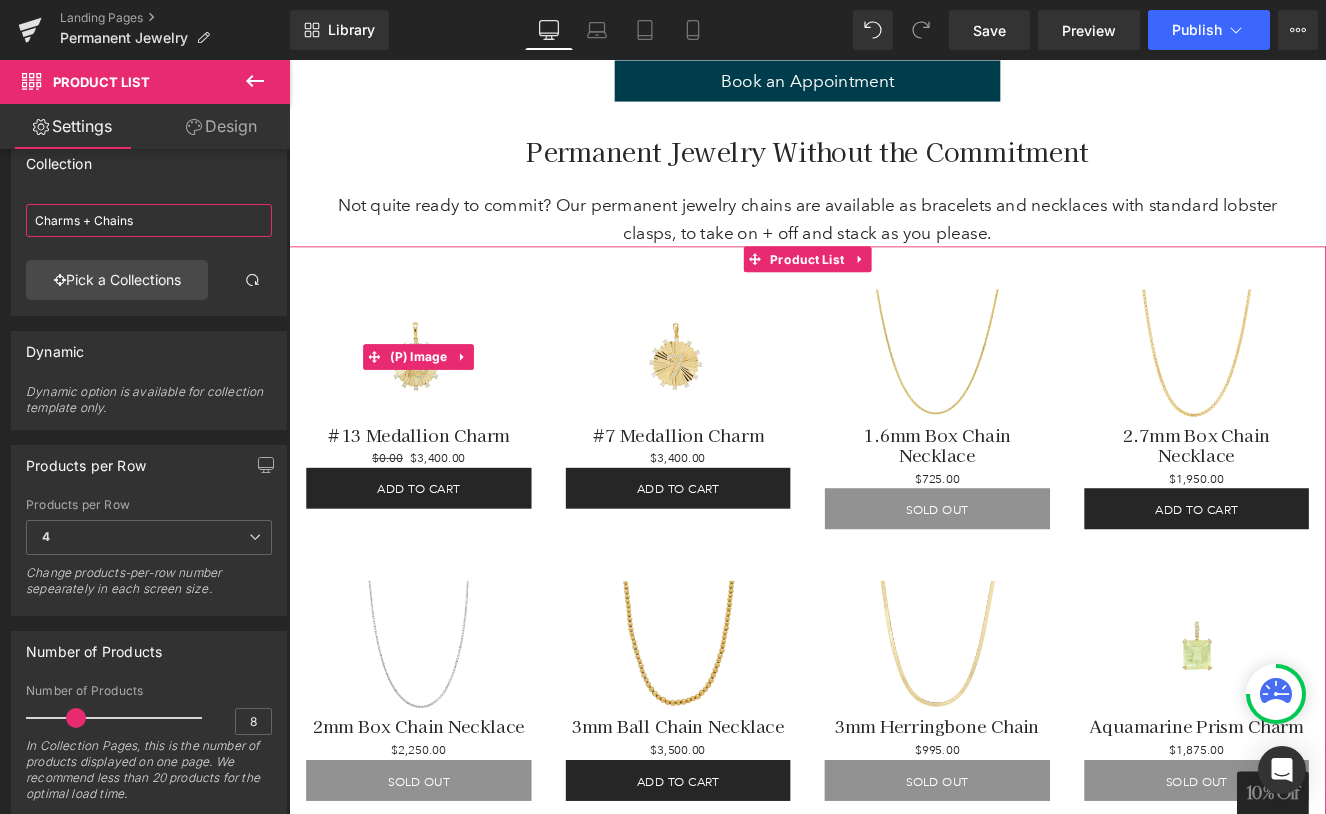 scroll, scrollTop: 3307, scrollLeft: 0, axis: vertical 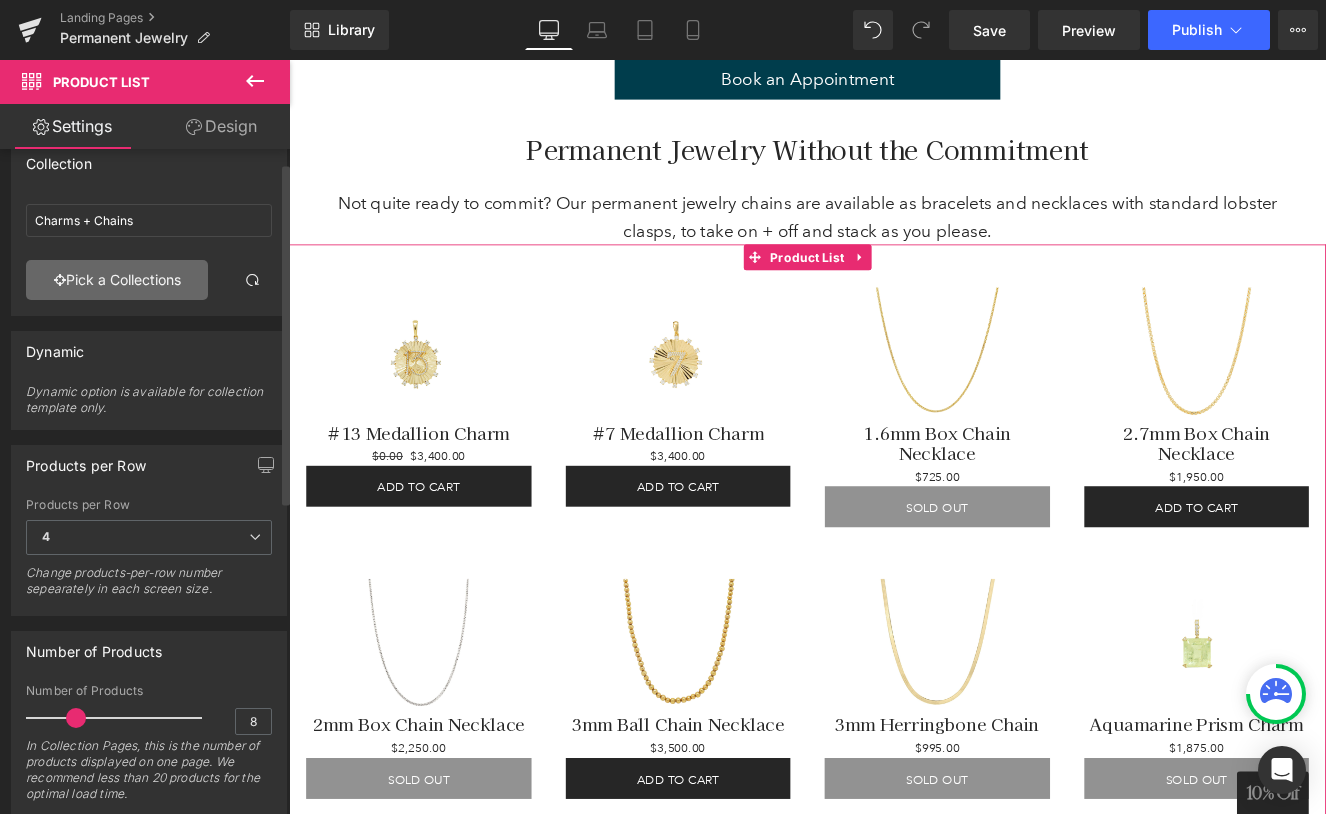 click on "Pick a Collections" at bounding box center [117, 280] 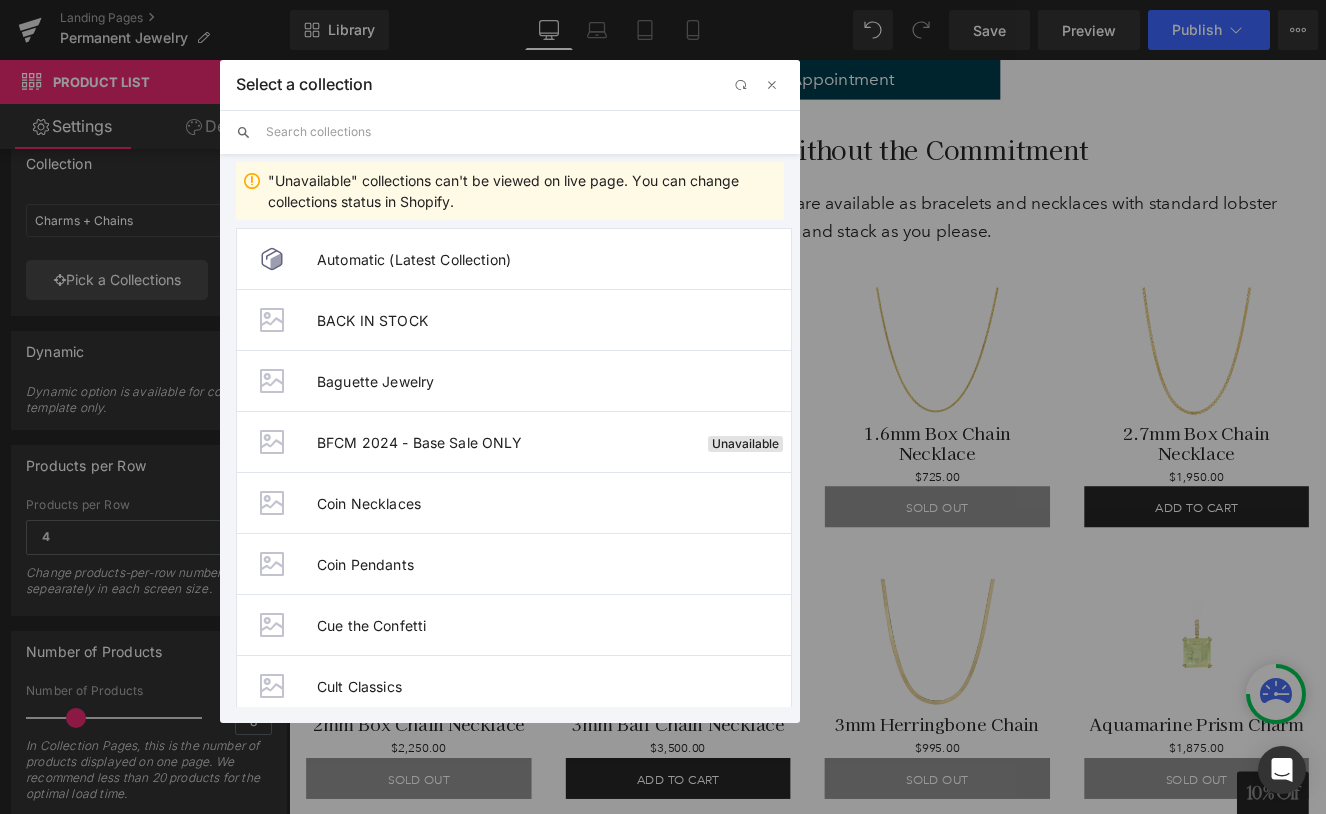 click at bounding box center (525, 132) 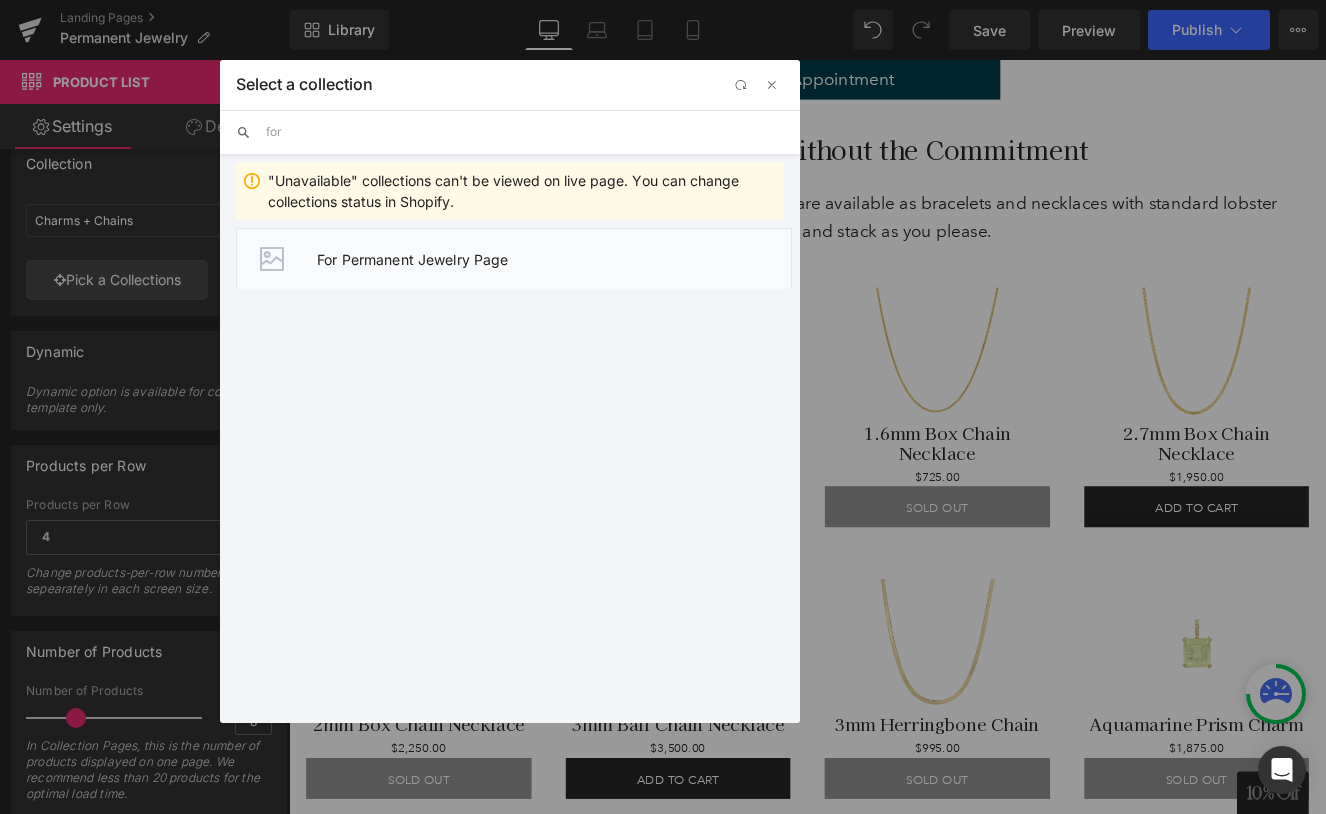 type on "for" 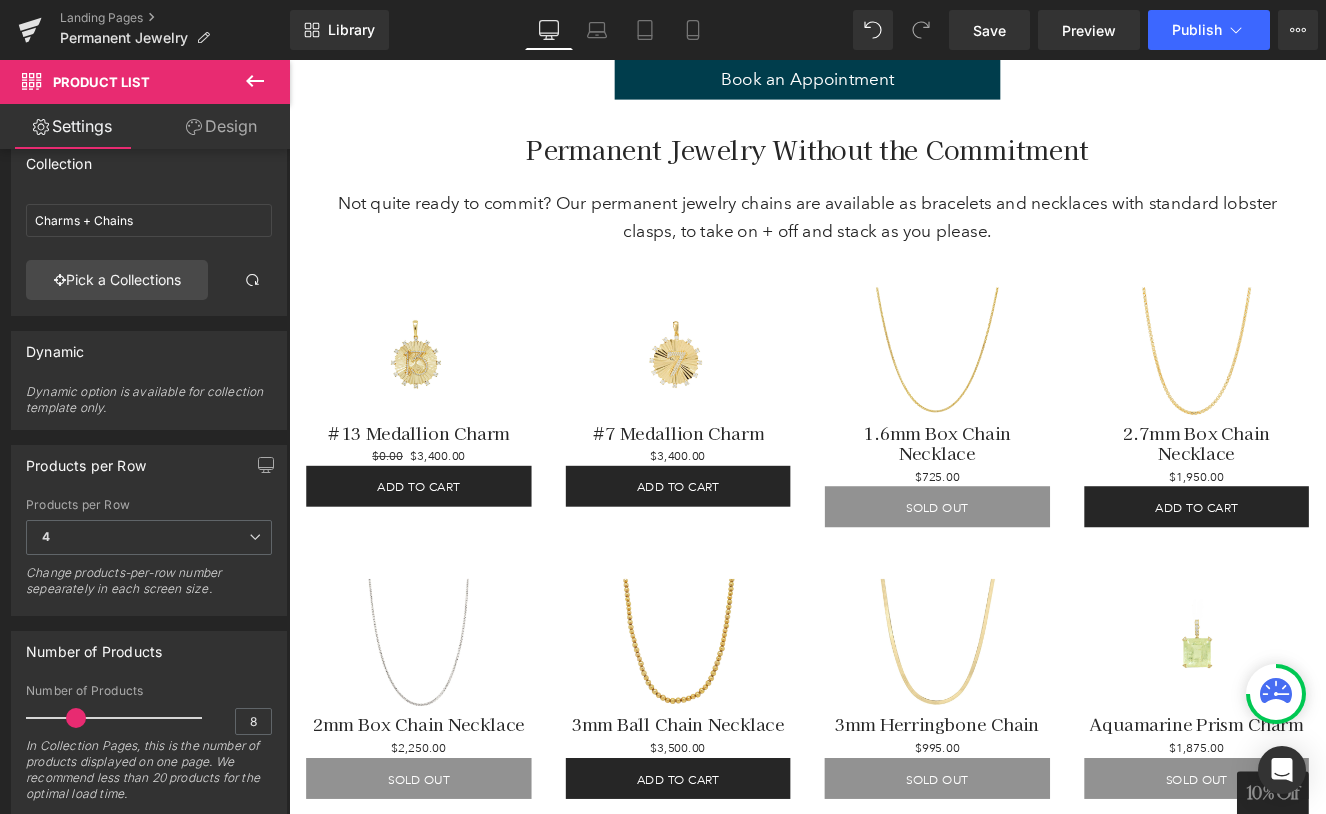 type on "For Permanent Jewelry Page" 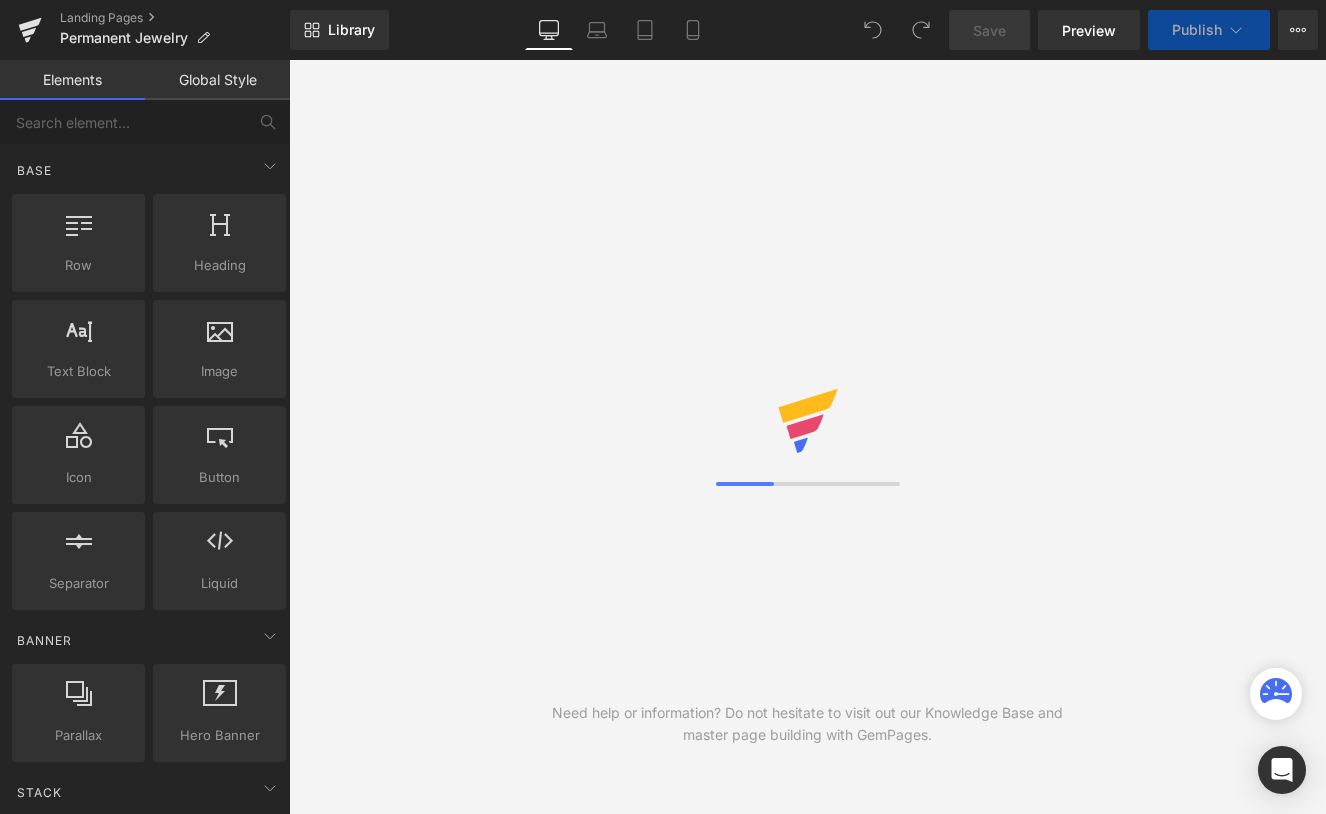 scroll, scrollTop: 0, scrollLeft: 0, axis: both 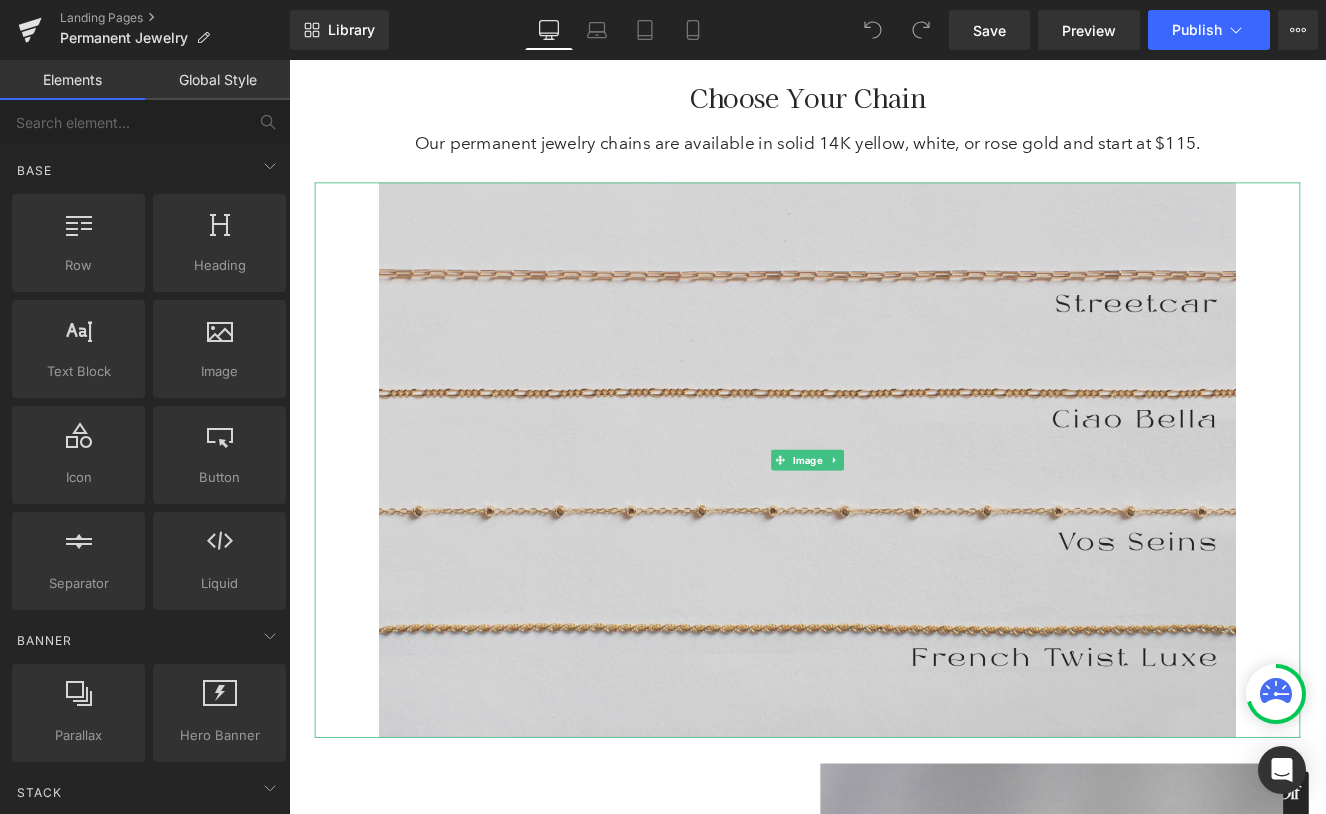 click at bounding box center [894, 527] 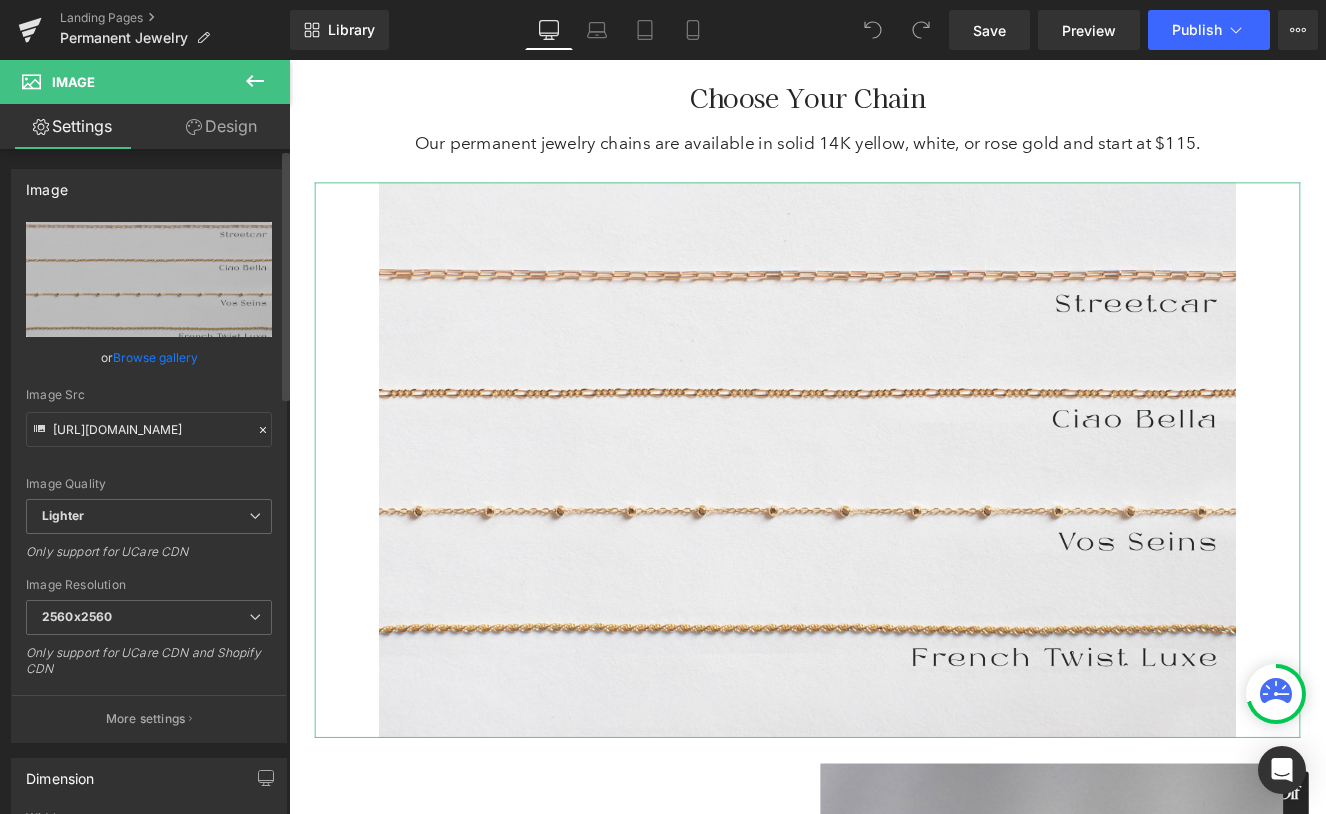 click on "Browse gallery" at bounding box center (155, 357) 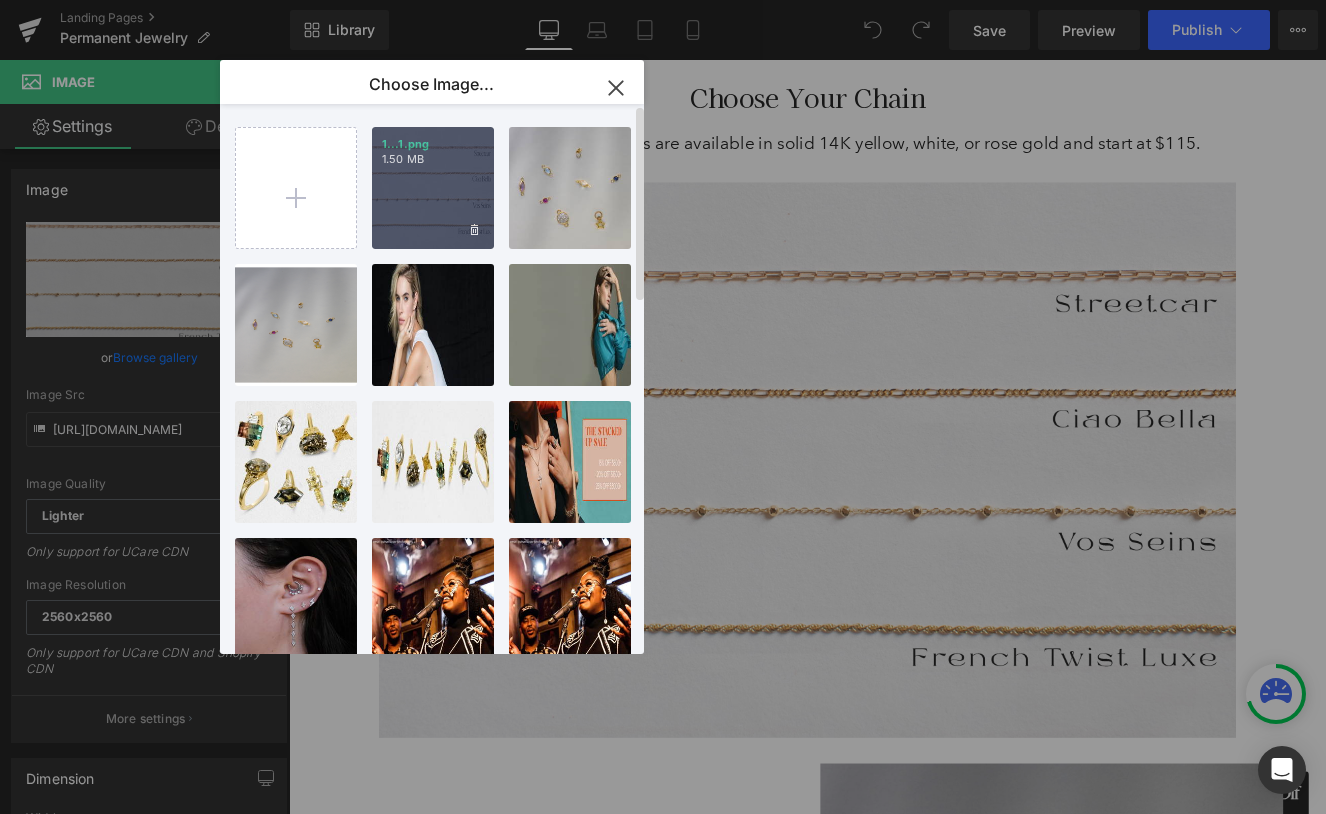 click on "1...1.png 1.50 MB" at bounding box center (433, 188) 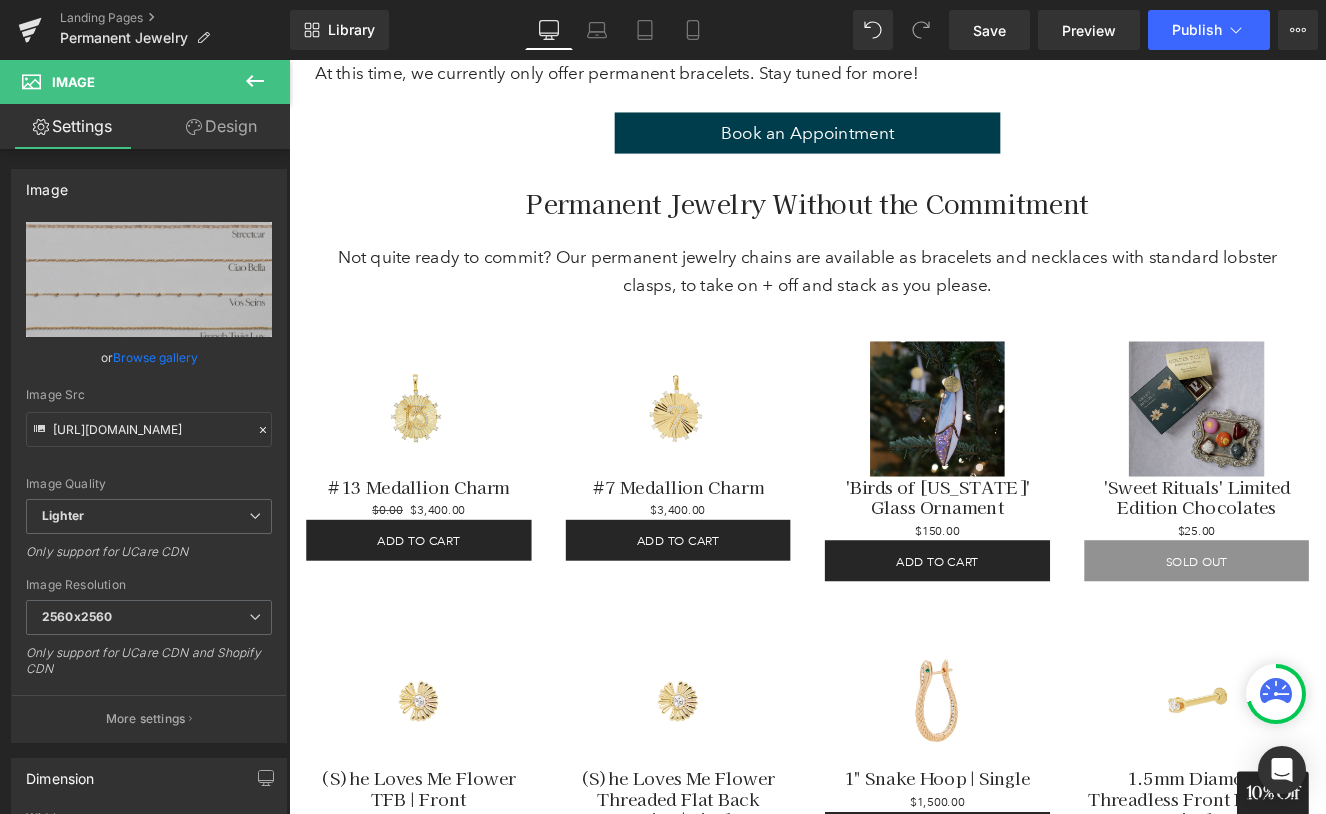 scroll, scrollTop: 3303, scrollLeft: 0, axis: vertical 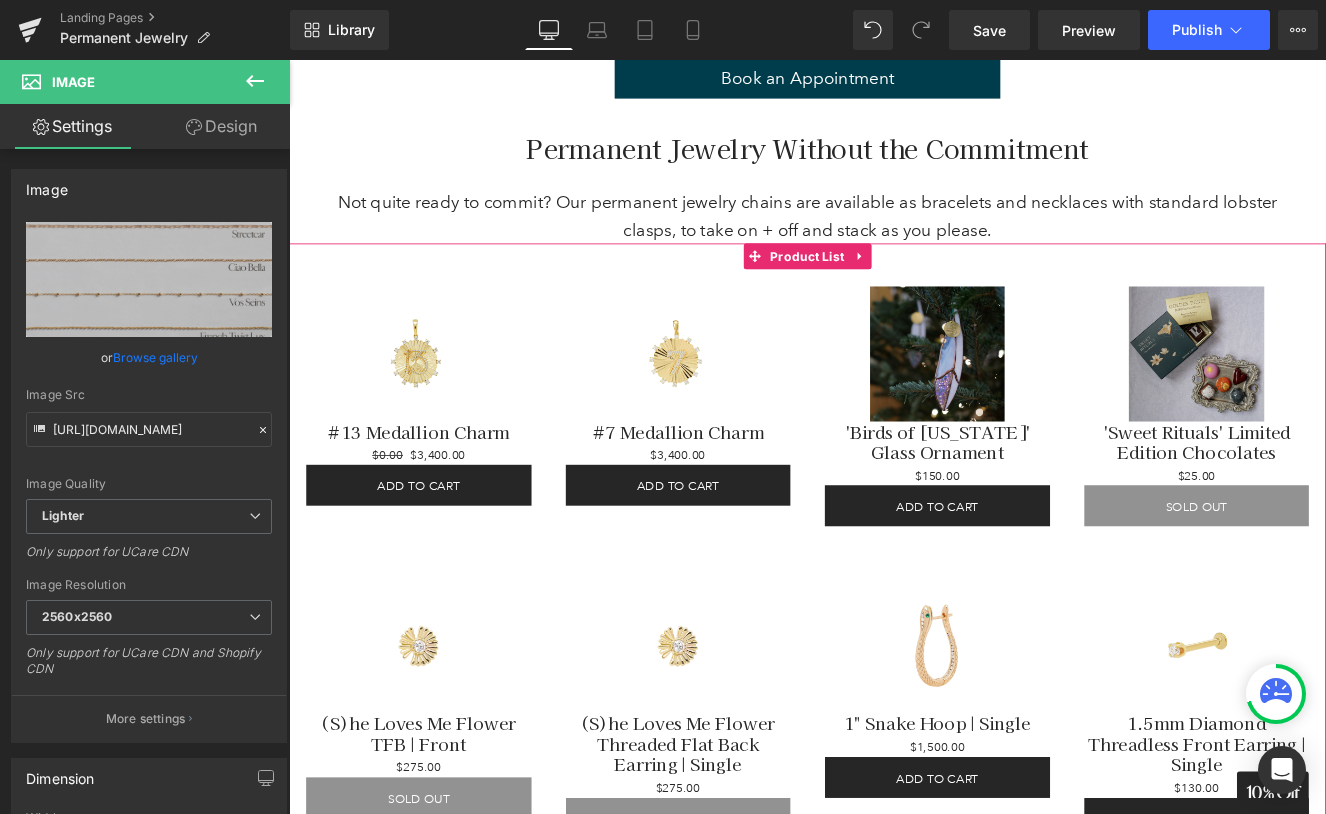 click on "Sale Off
(P) Image
#7 Medallion Charm
(P) Title
$0
$3,400.00
(P) Price
Add To Cart
(P) Cart Button
Product" at bounding box center (743, 462) 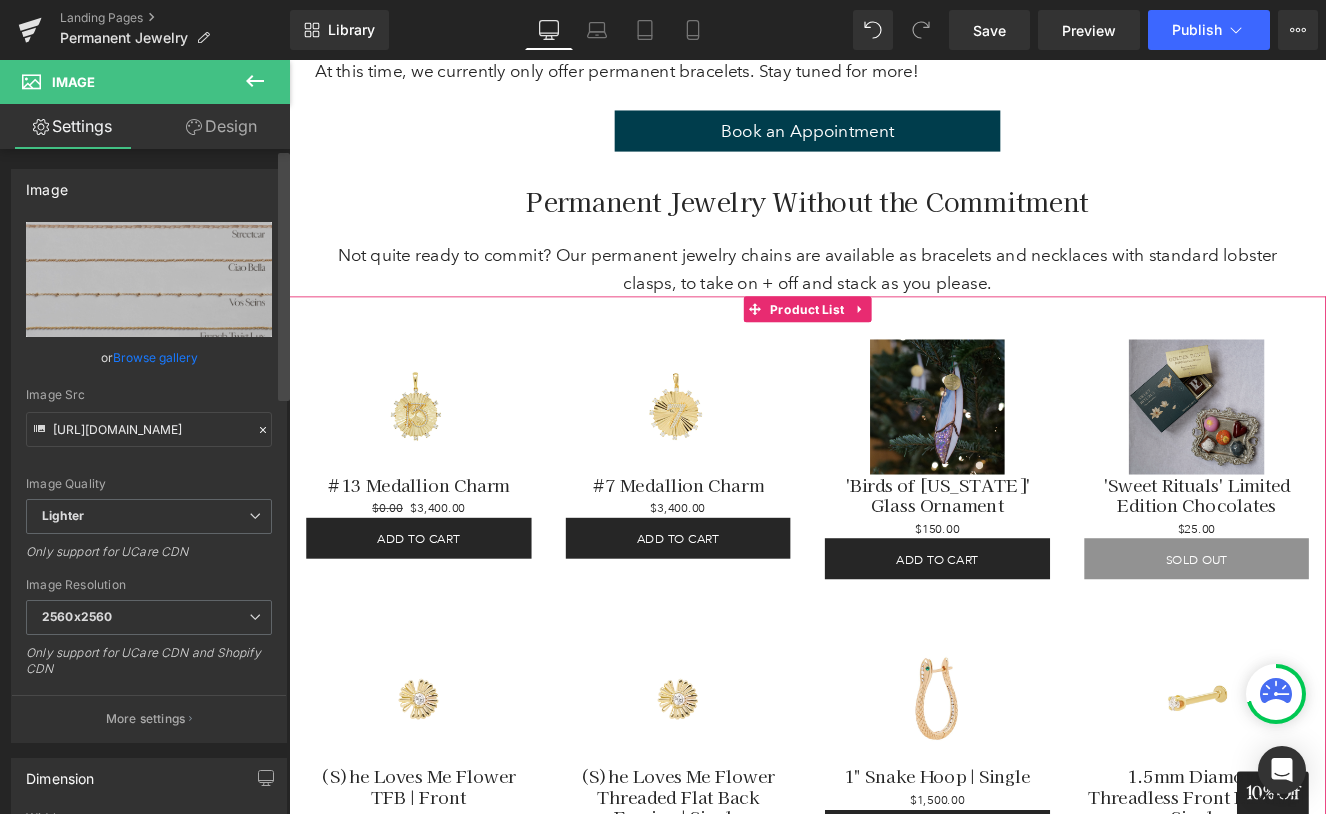 scroll, scrollTop: 3244, scrollLeft: 0, axis: vertical 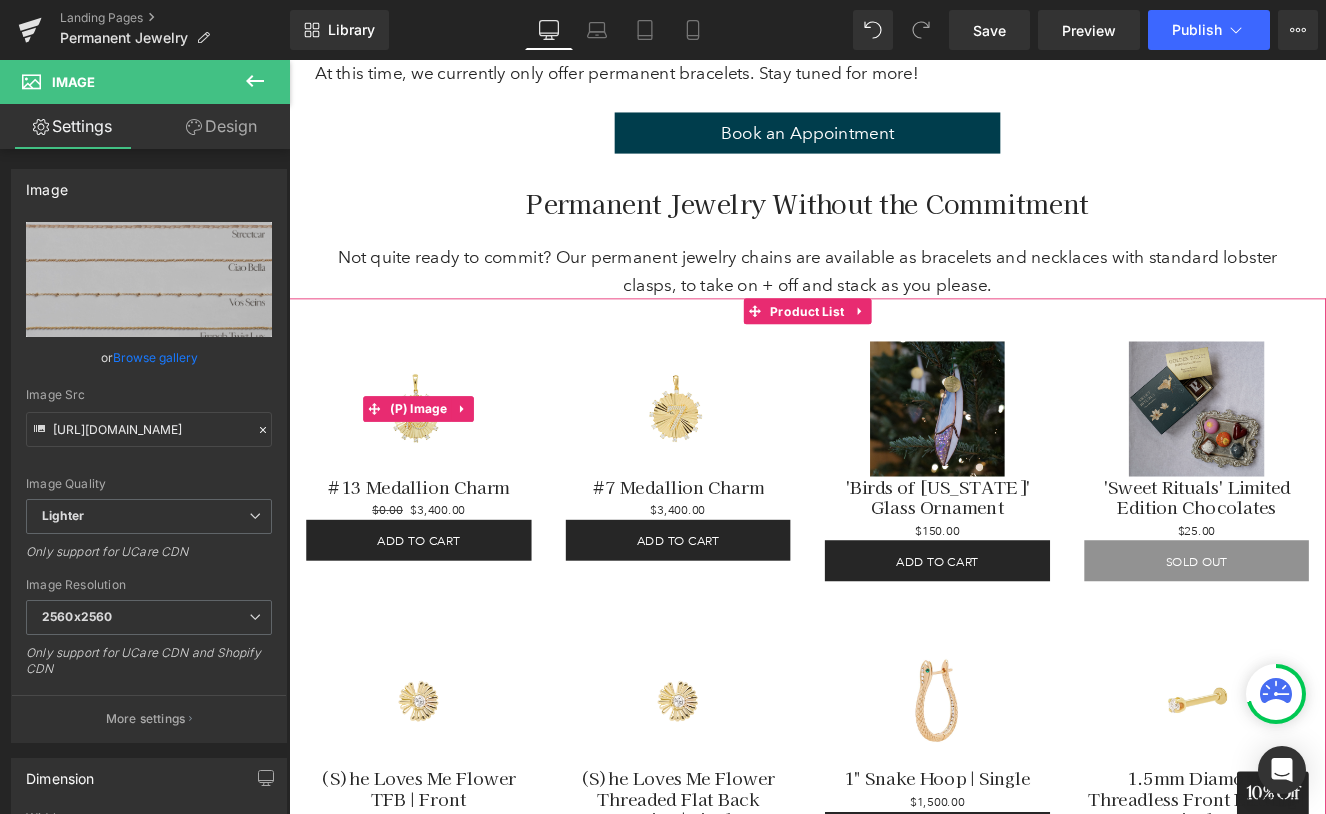 click on "Sale Off" at bounding box center [440, 467] 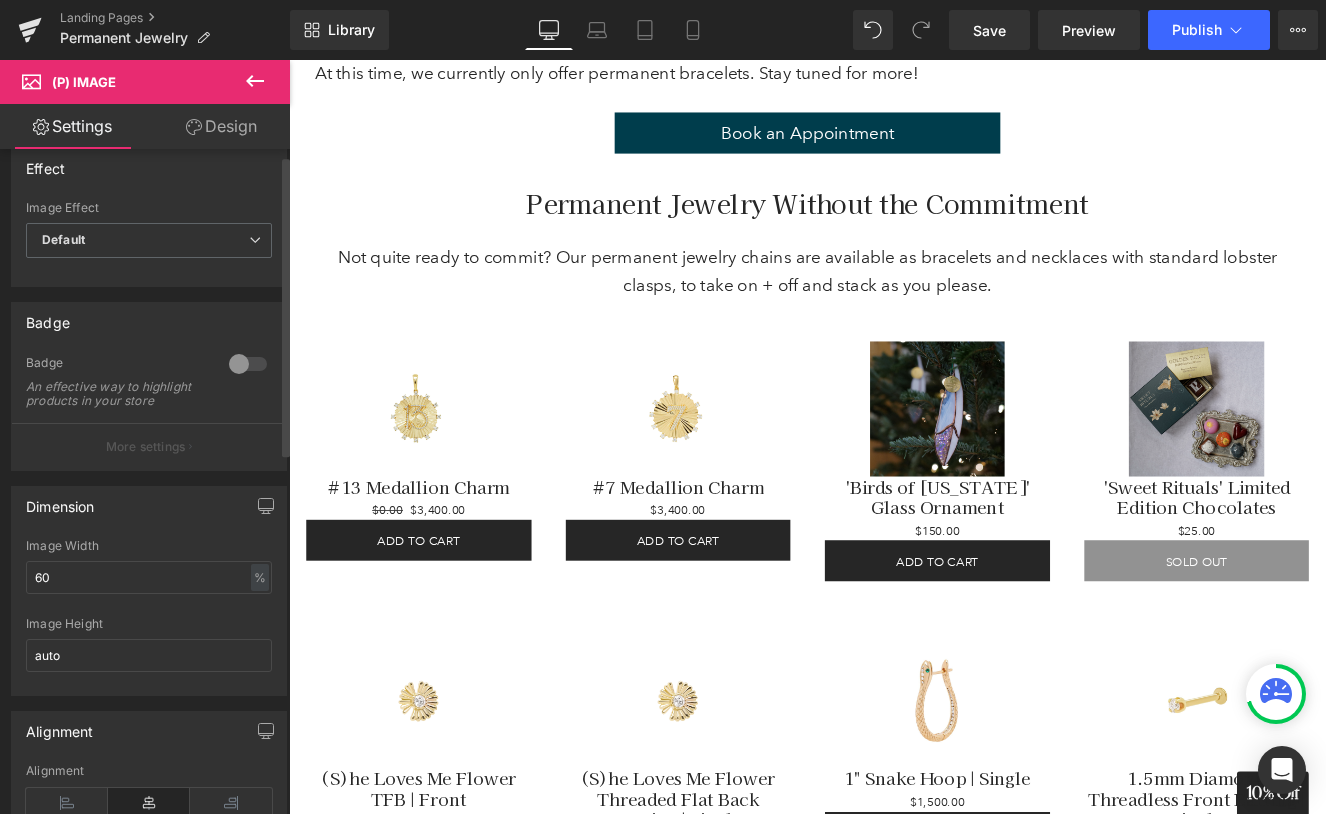 scroll, scrollTop: 29, scrollLeft: 0, axis: vertical 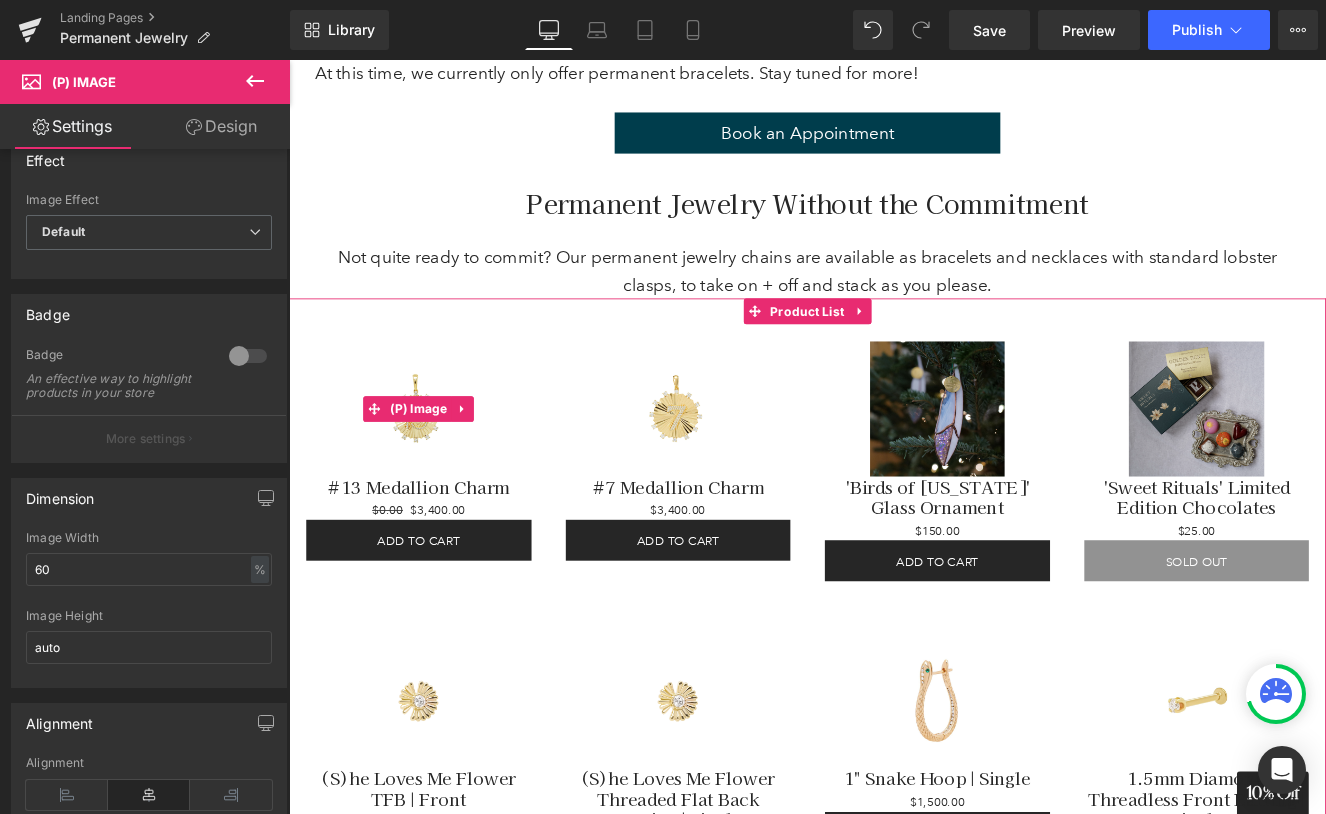click on "Sale Off" at bounding box center [440, 467] 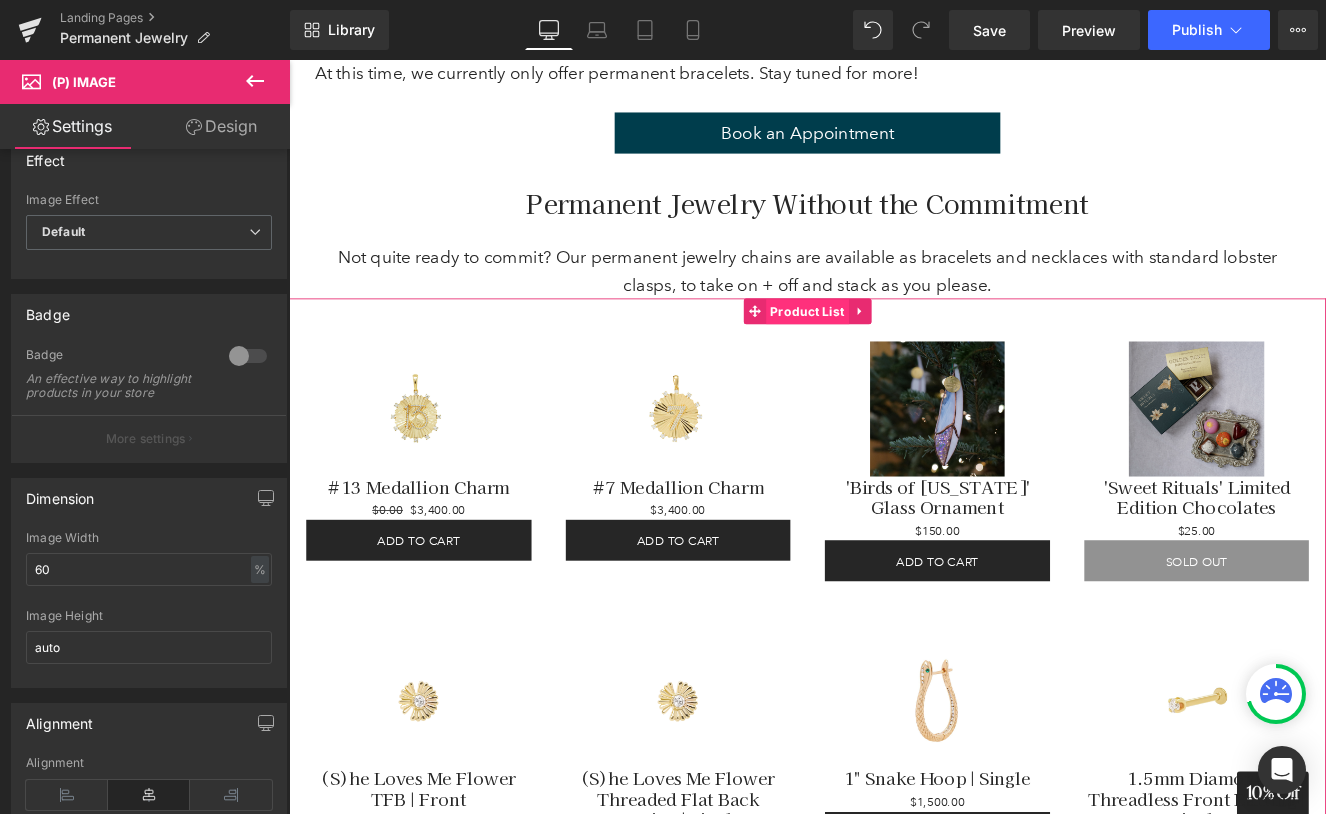 click on "Product List" at bounding box center (894, 354) 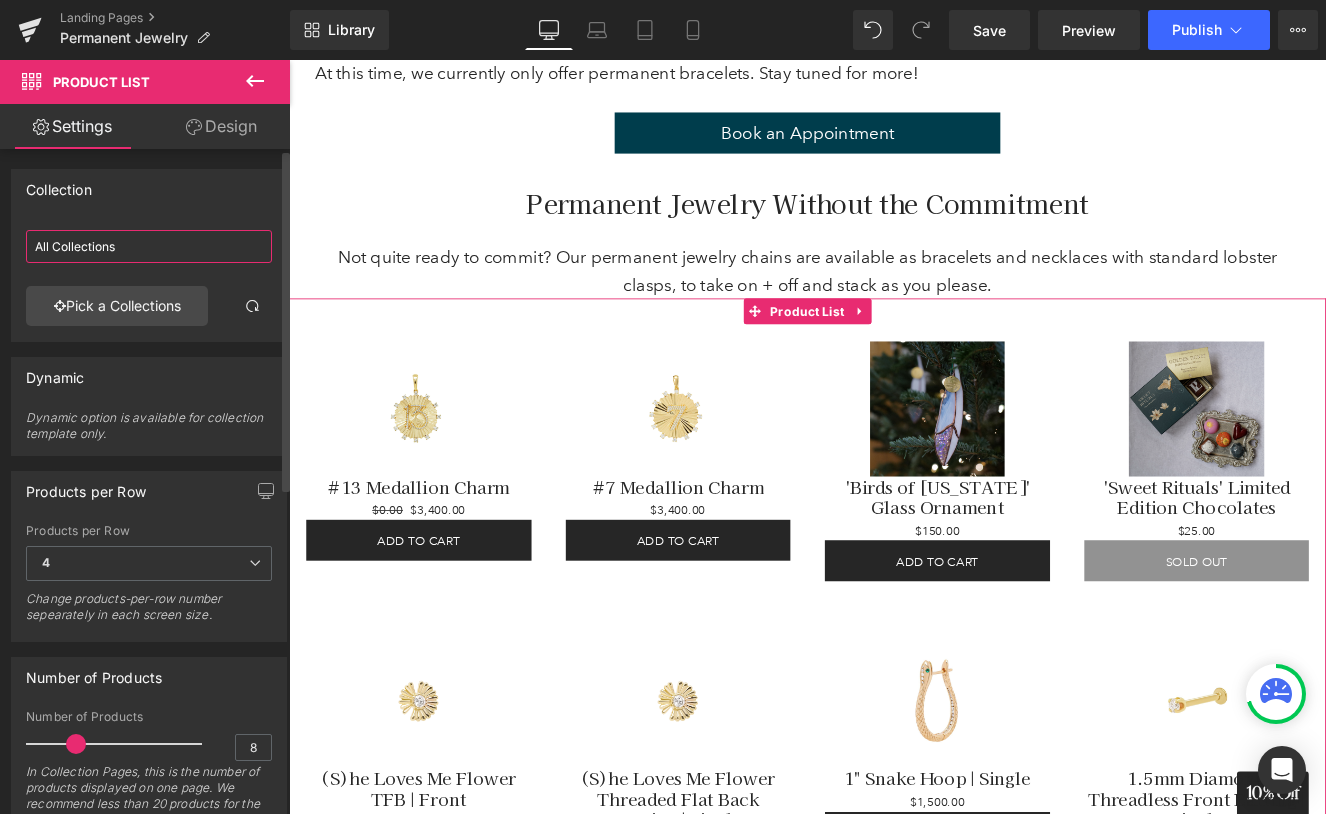 click on "All Collections" at bounding box center [149, 246] 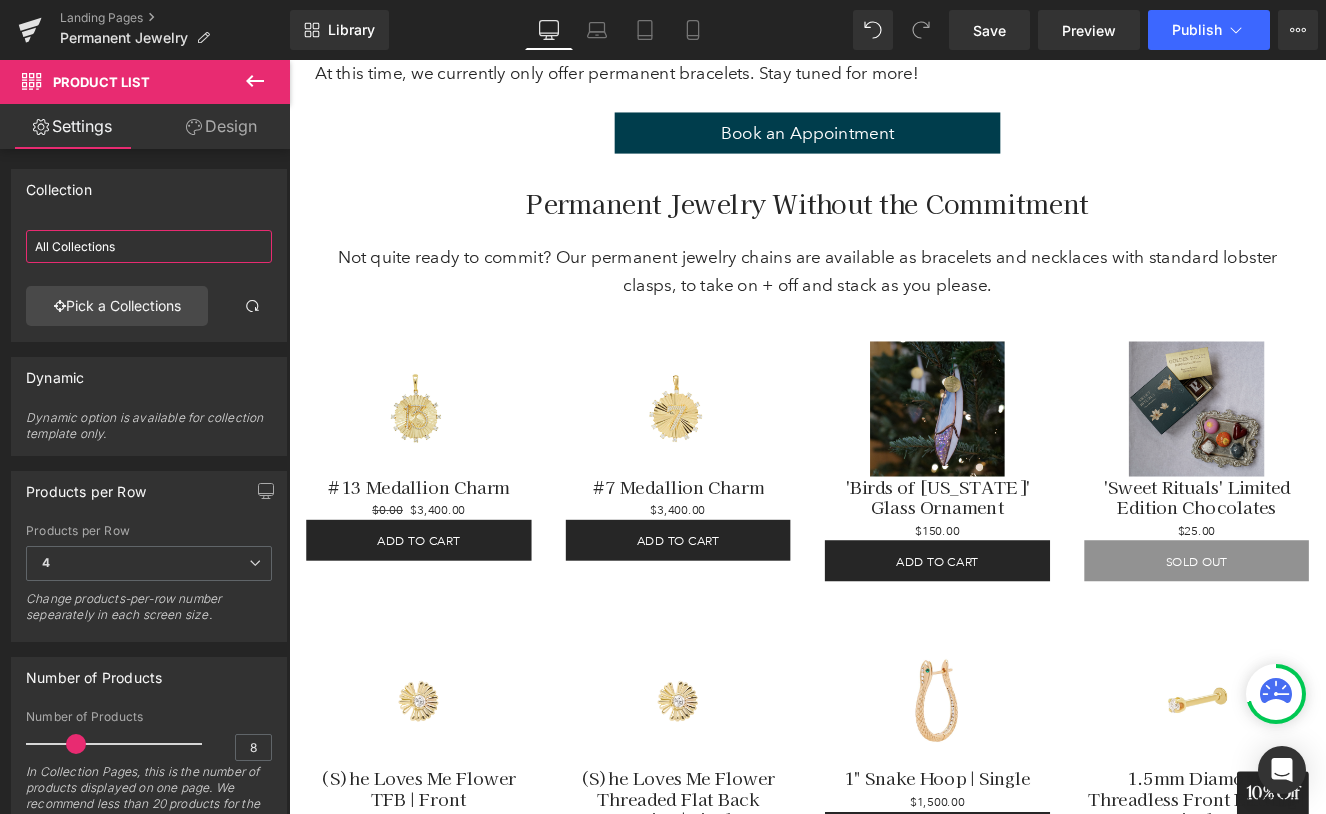 drag, startPoint x: 127, startPoint y: 250, endPoint x: -45, endPoint y: 241, distance: 172.2353 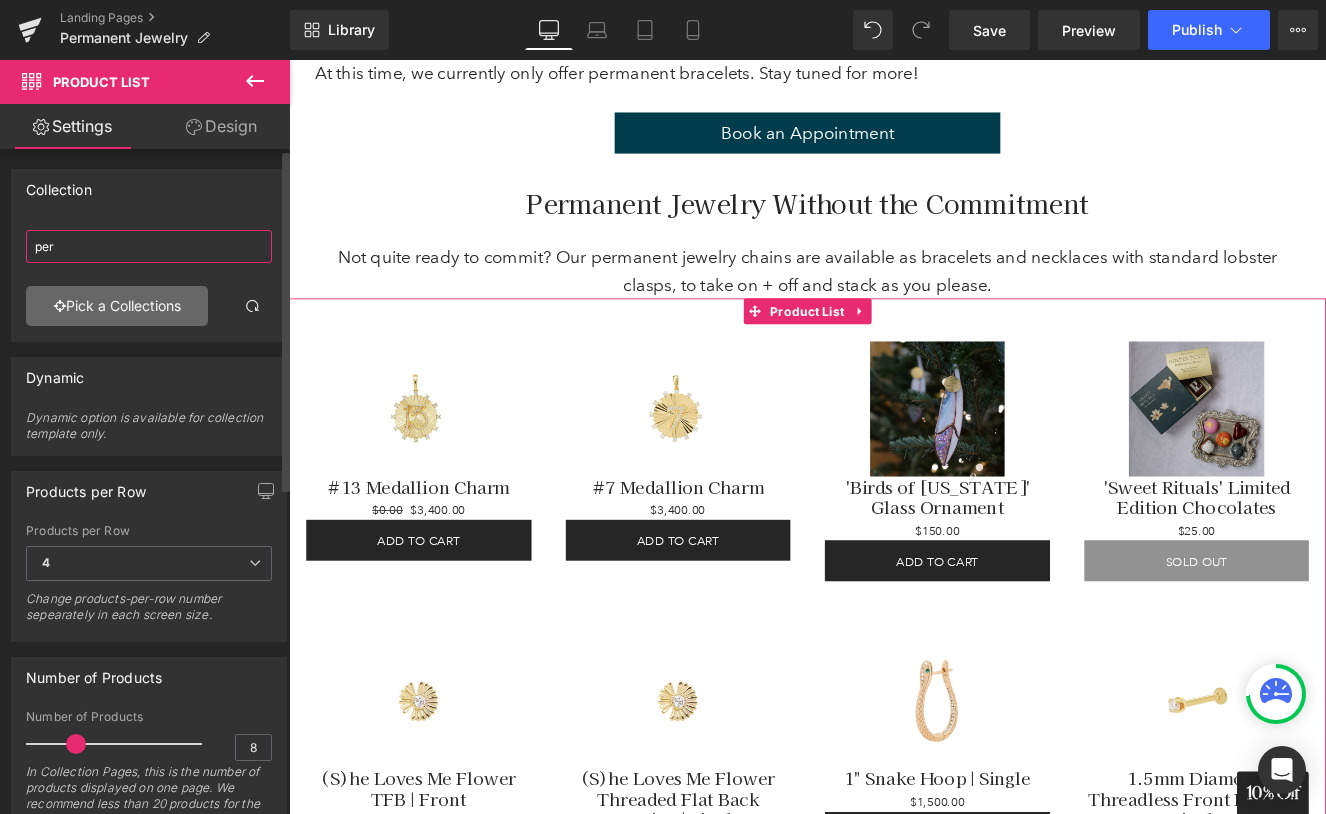 type on "per" 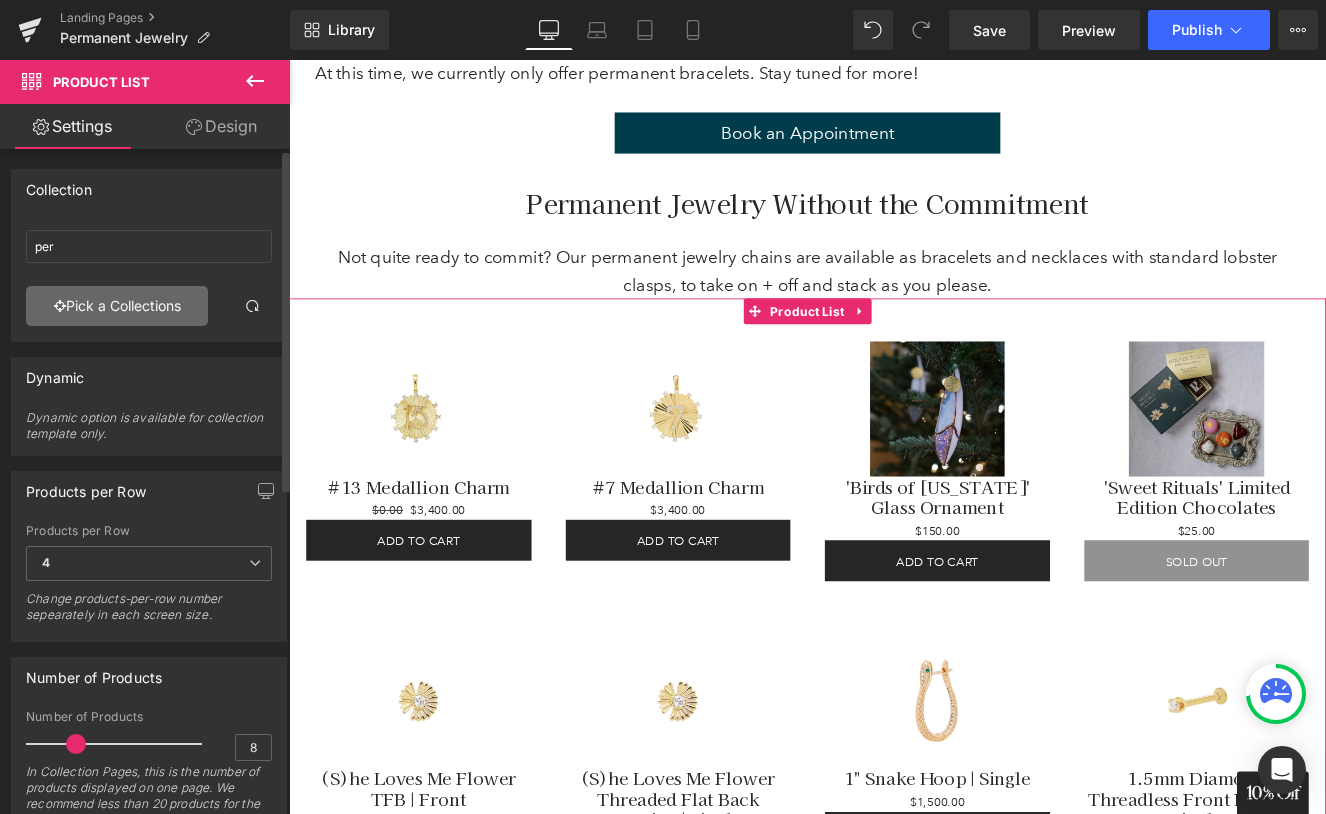 click on "Pick a Collections" at bounding box center [117, 306] 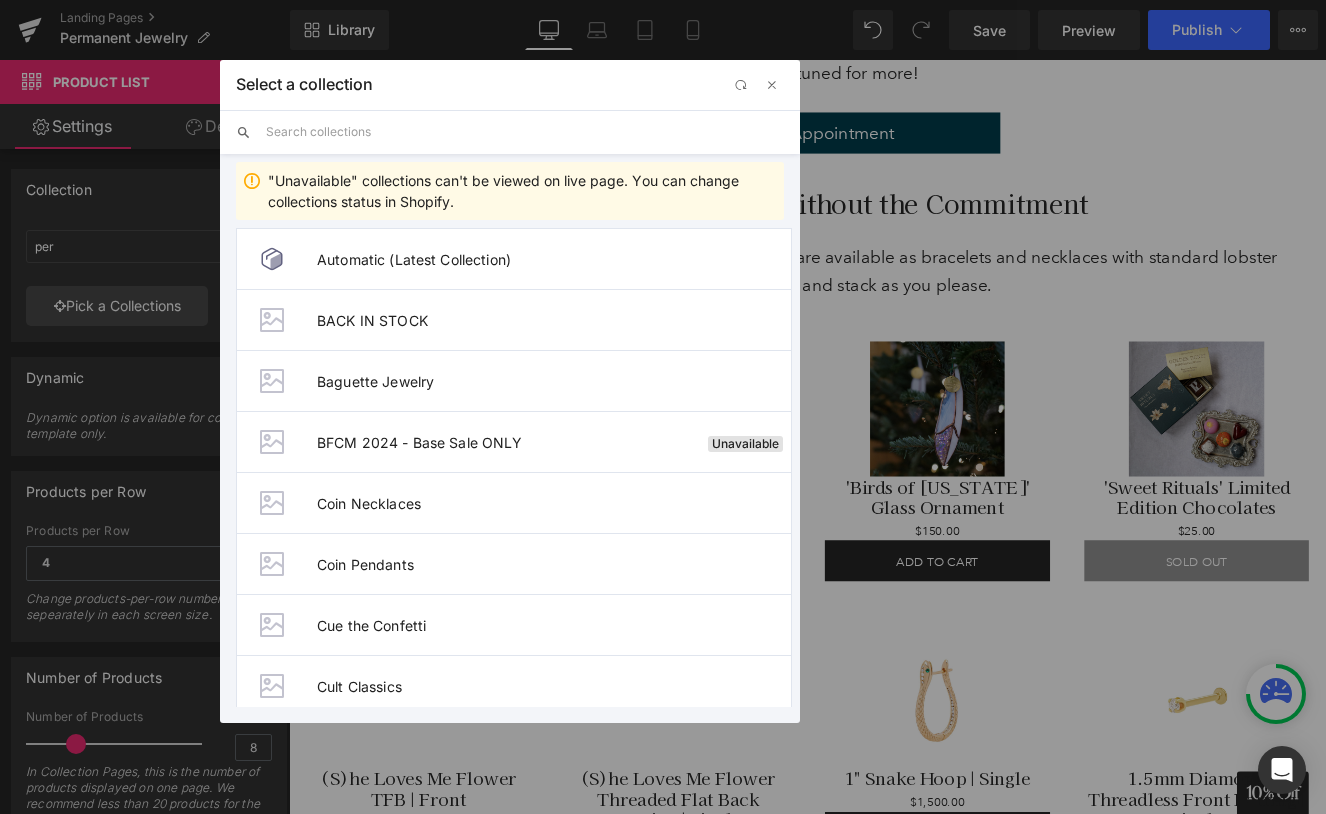 click at bounding box center [525, 132] 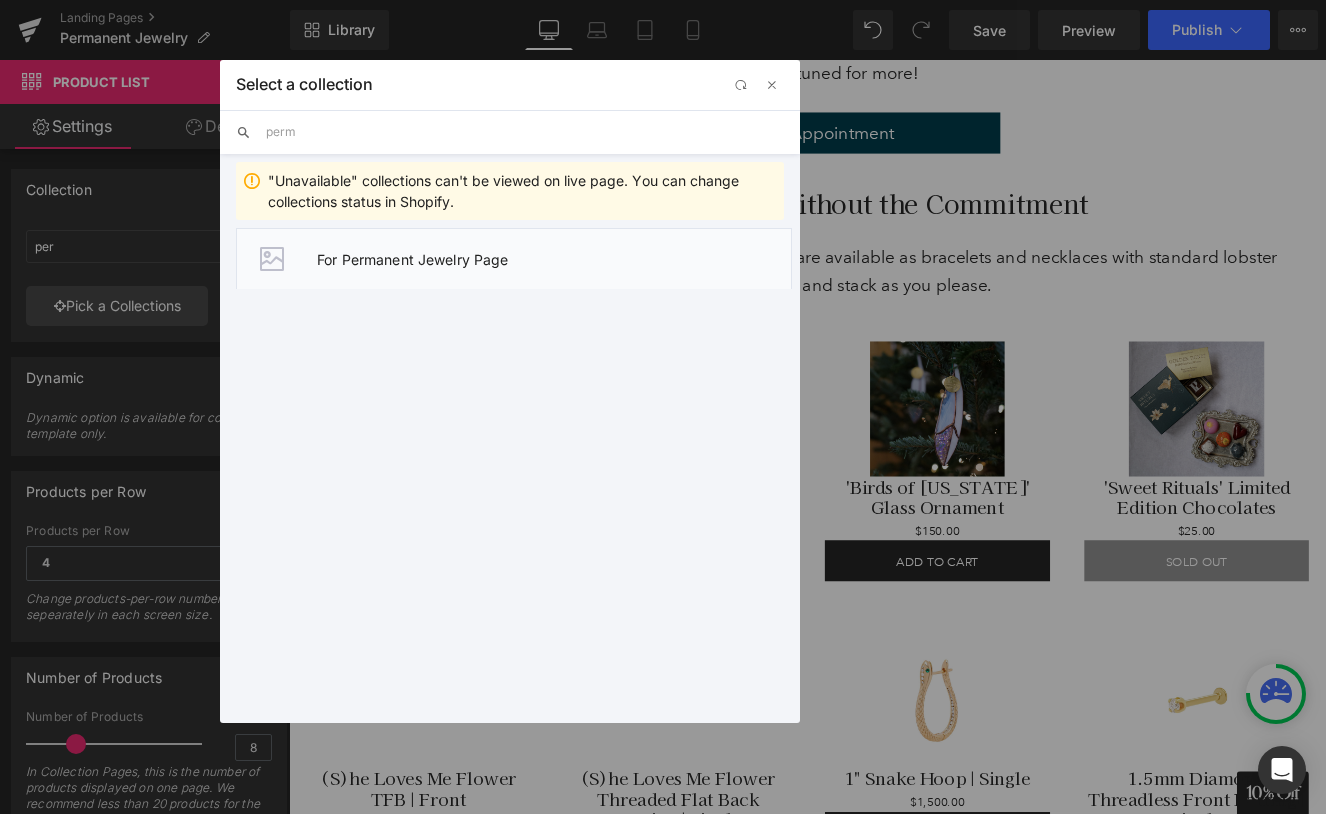 type on "perm" 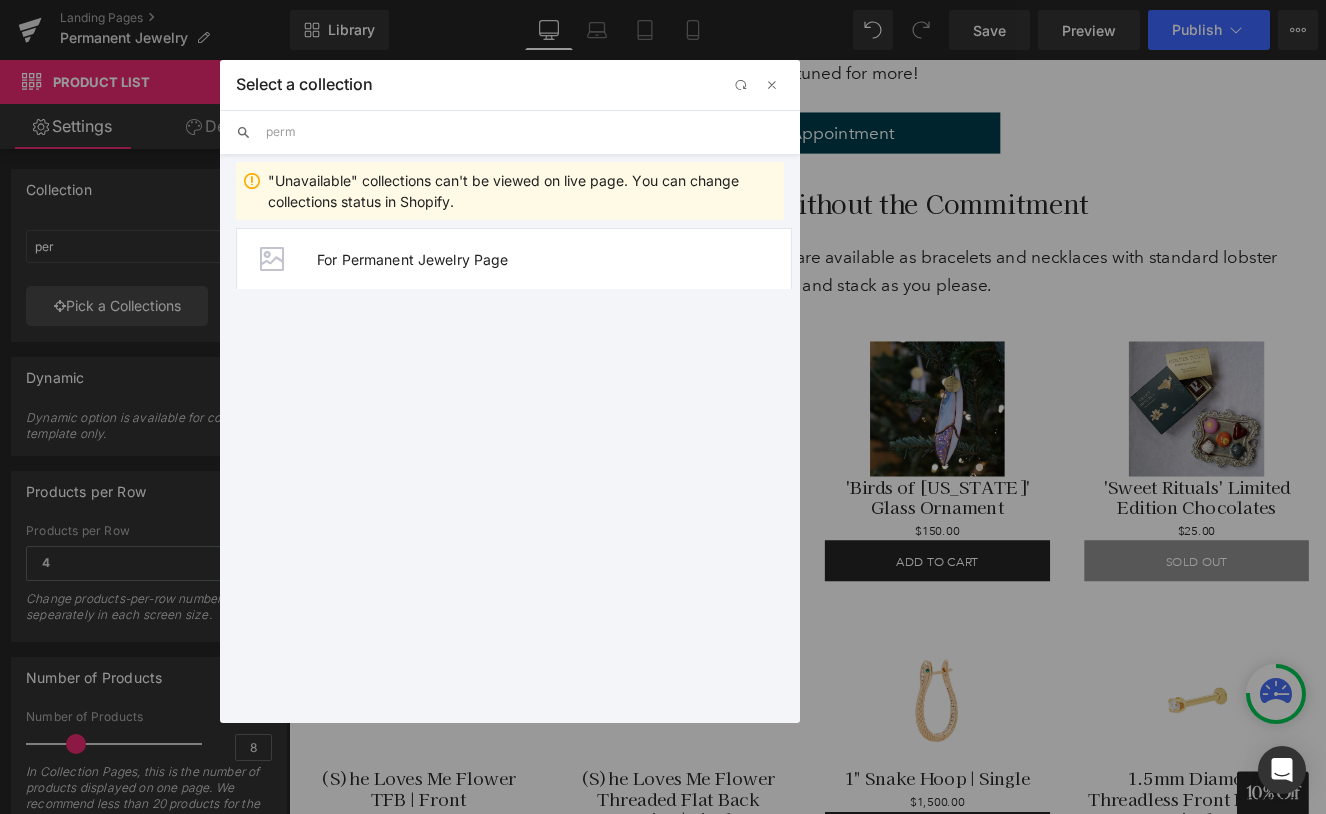 type on "For Permanent Jewelry Page" 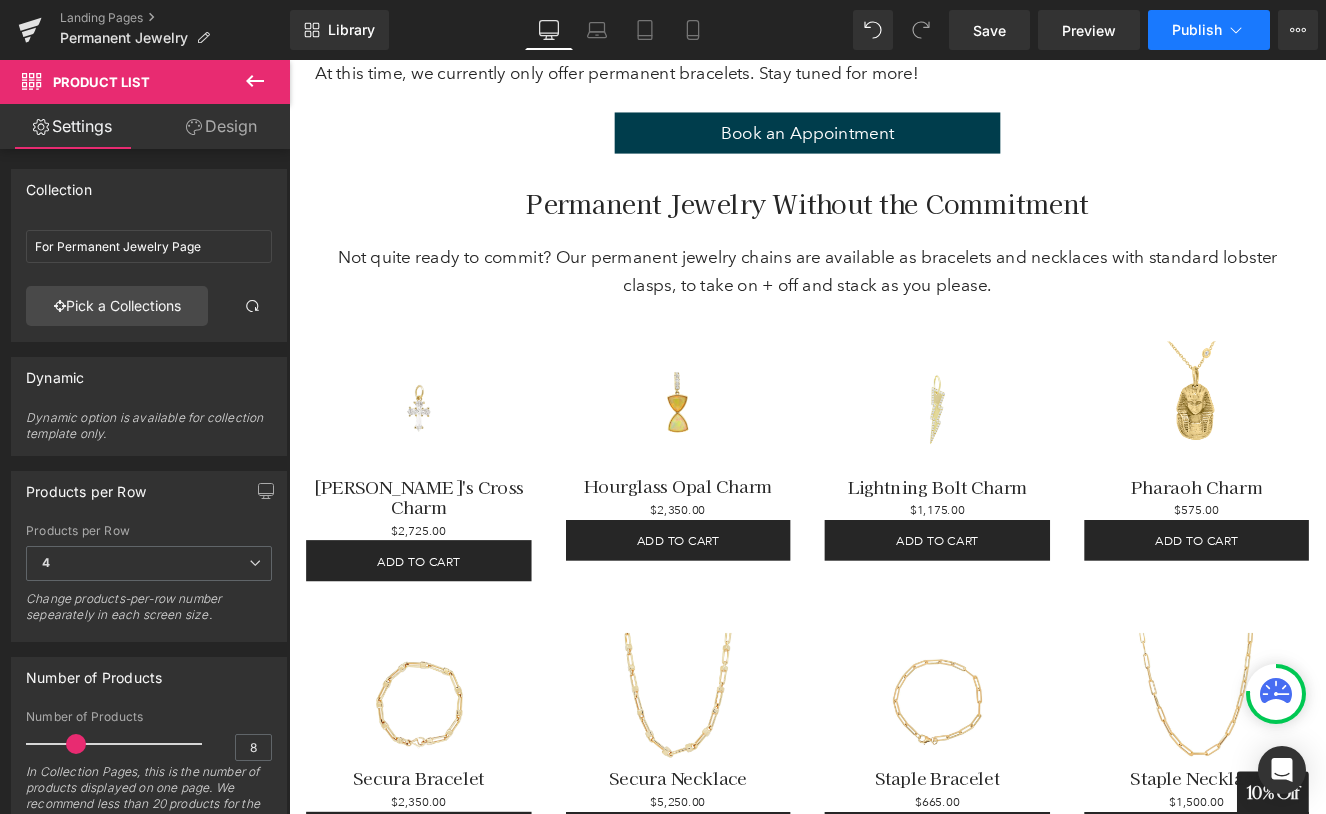 click on "Publish" at bounding box center (1197, 30) 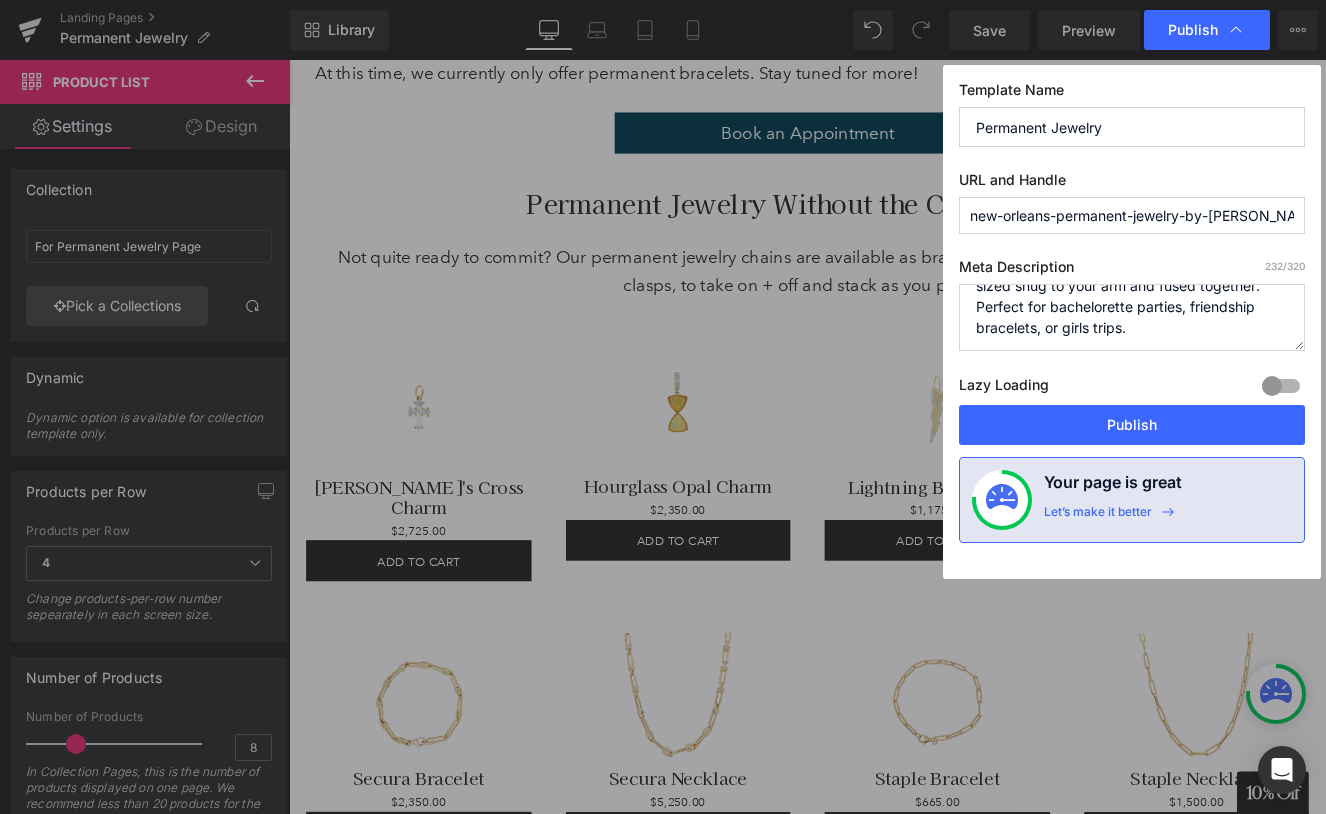 scroll, scrollTop: 84, scrollLeft: 0, axis: vertical 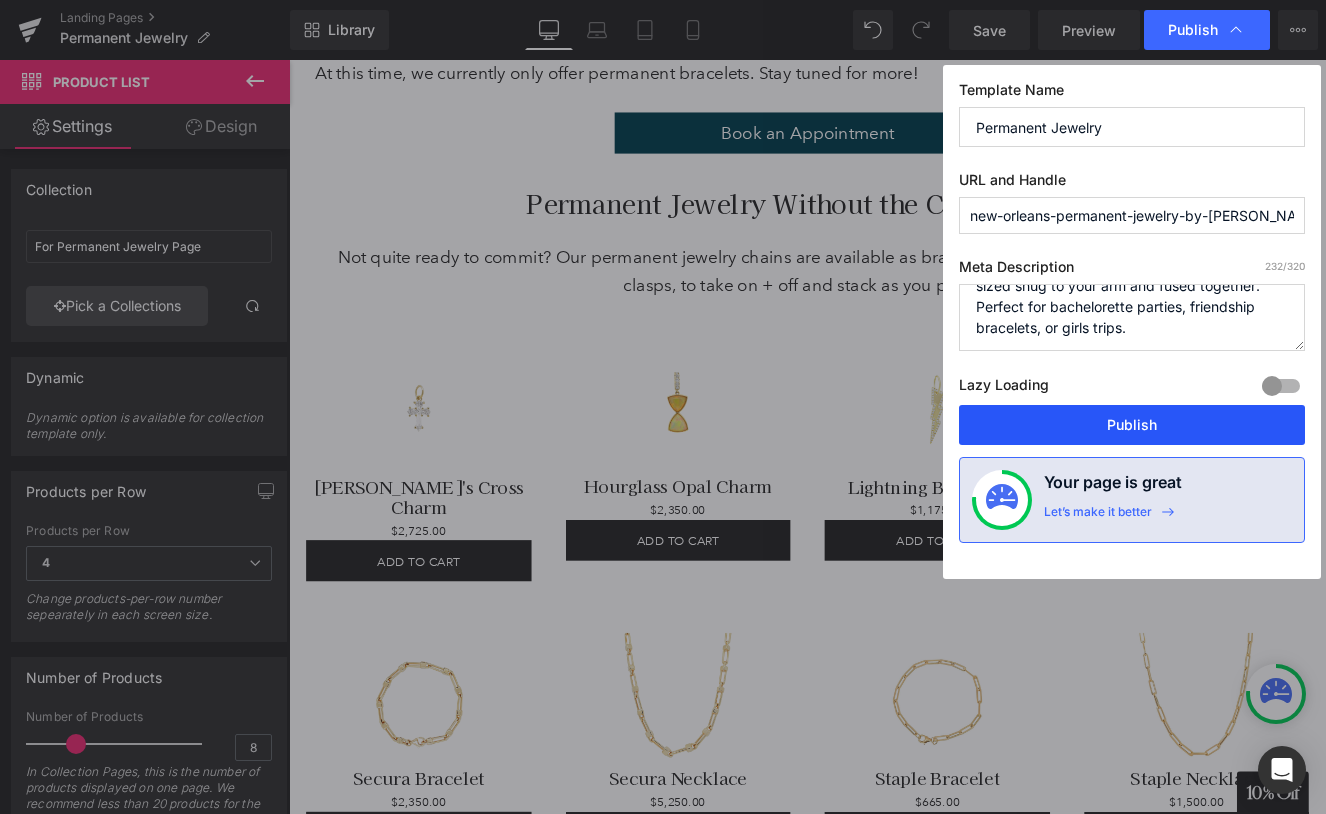 click on "Publish" at bounding box center [1132, 425] 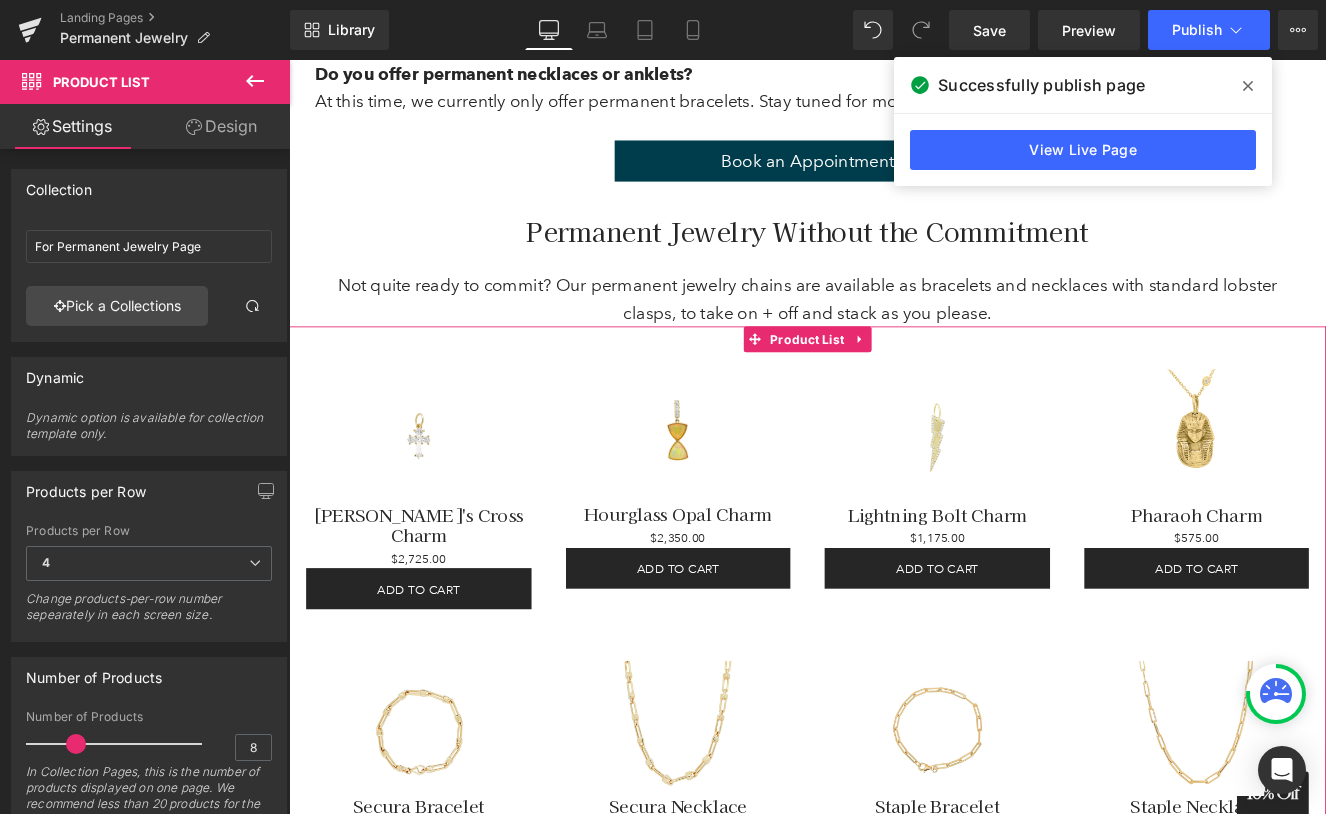 scroll, scrollTop: 3217, scrollLeft: 0, axis: vertical 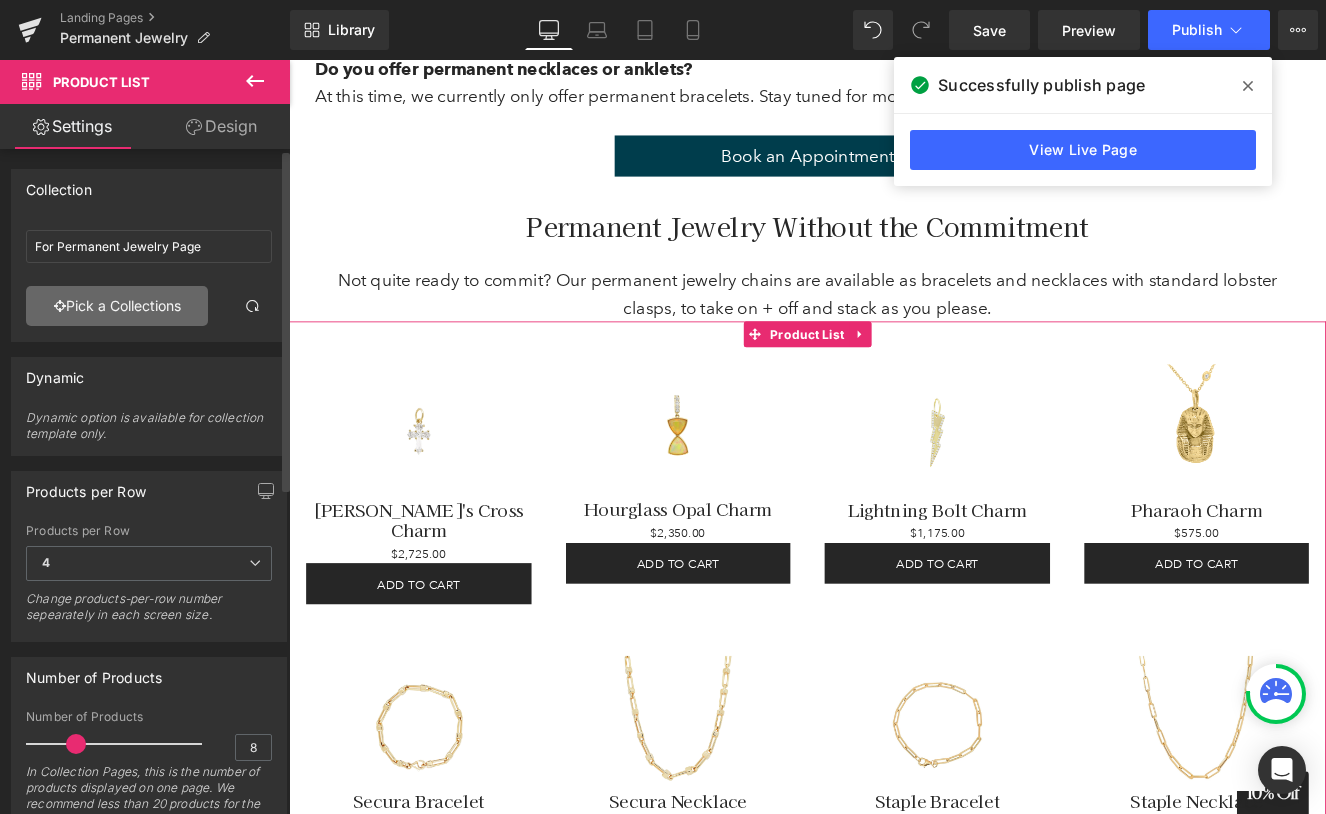 click on "Pick a Collections" at bounding box center [117, 306] 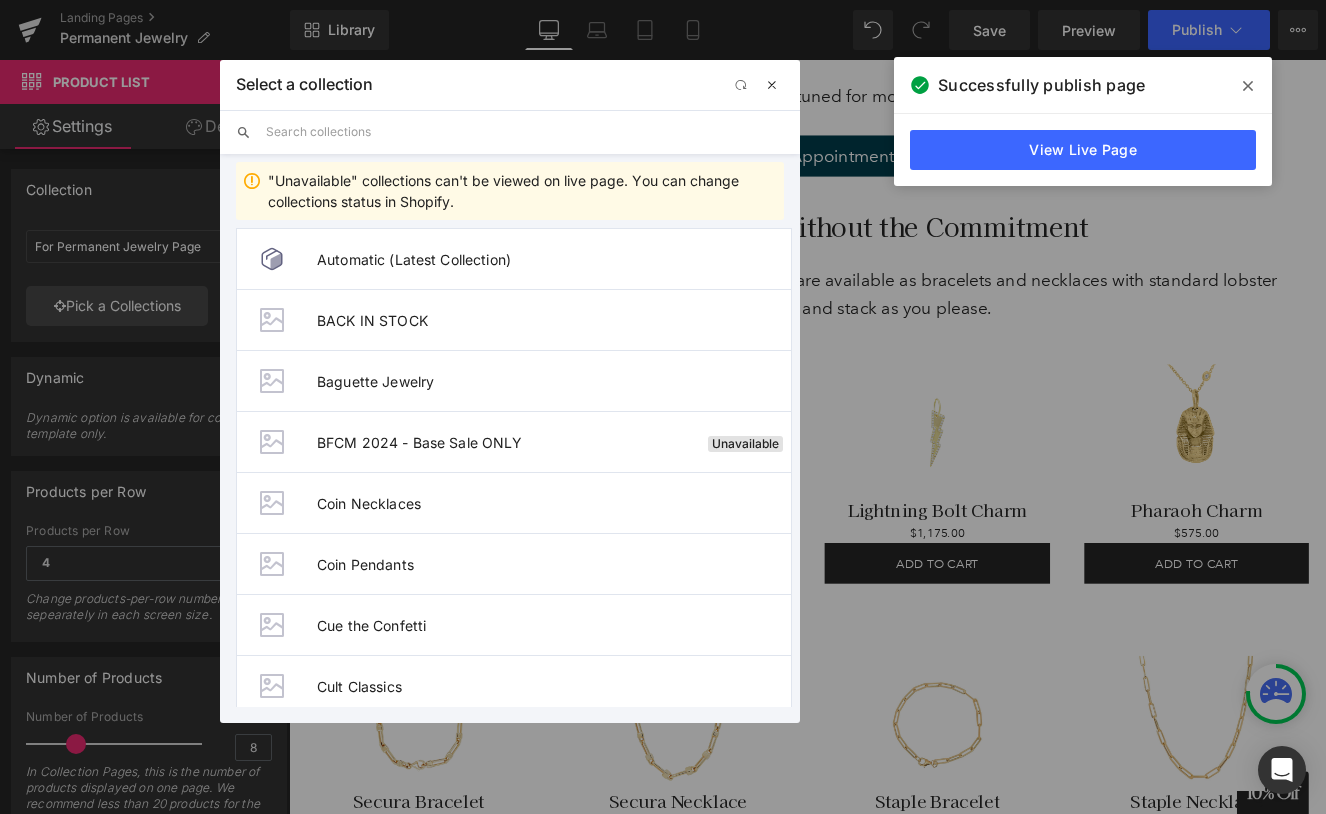 click at bounding box center (772, 85) 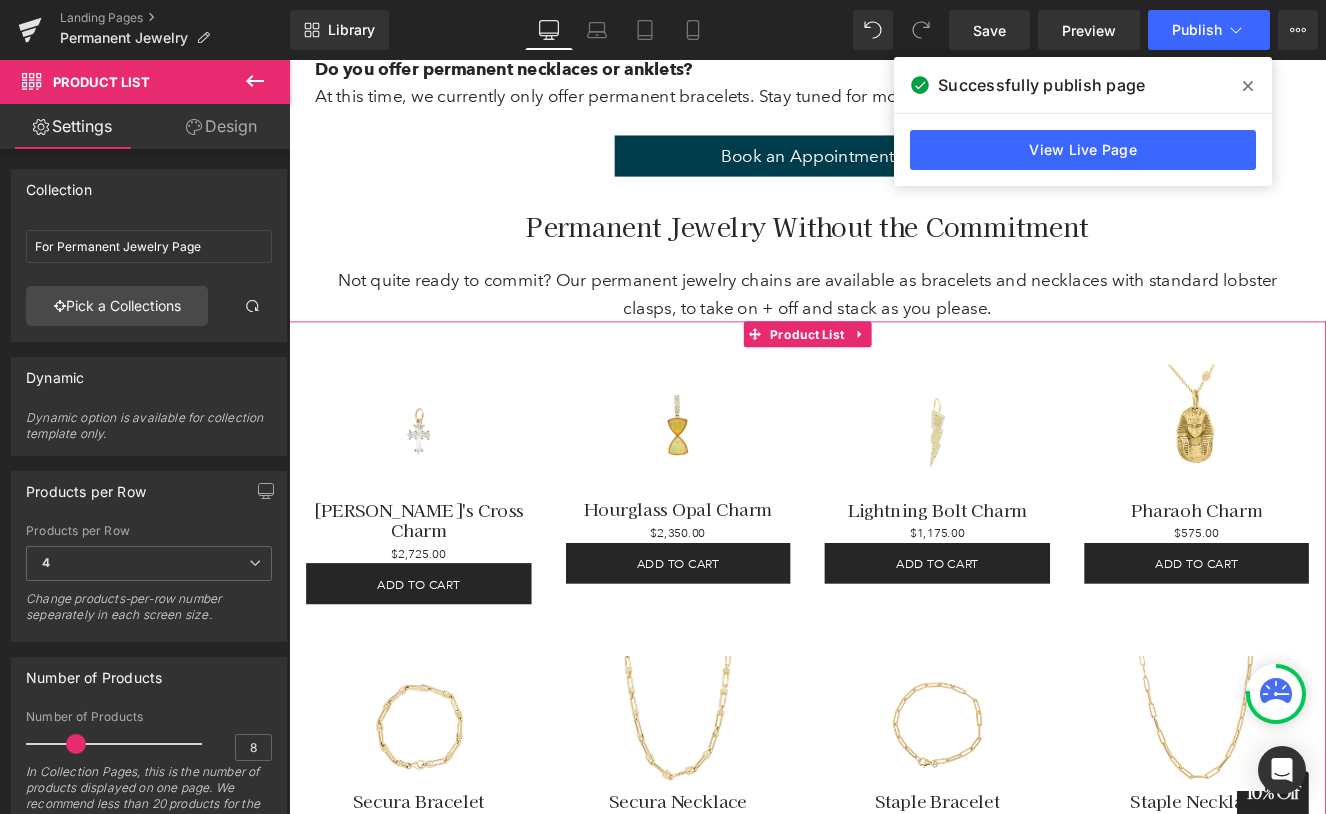 click on "Design" at bounding box center [221, 126] 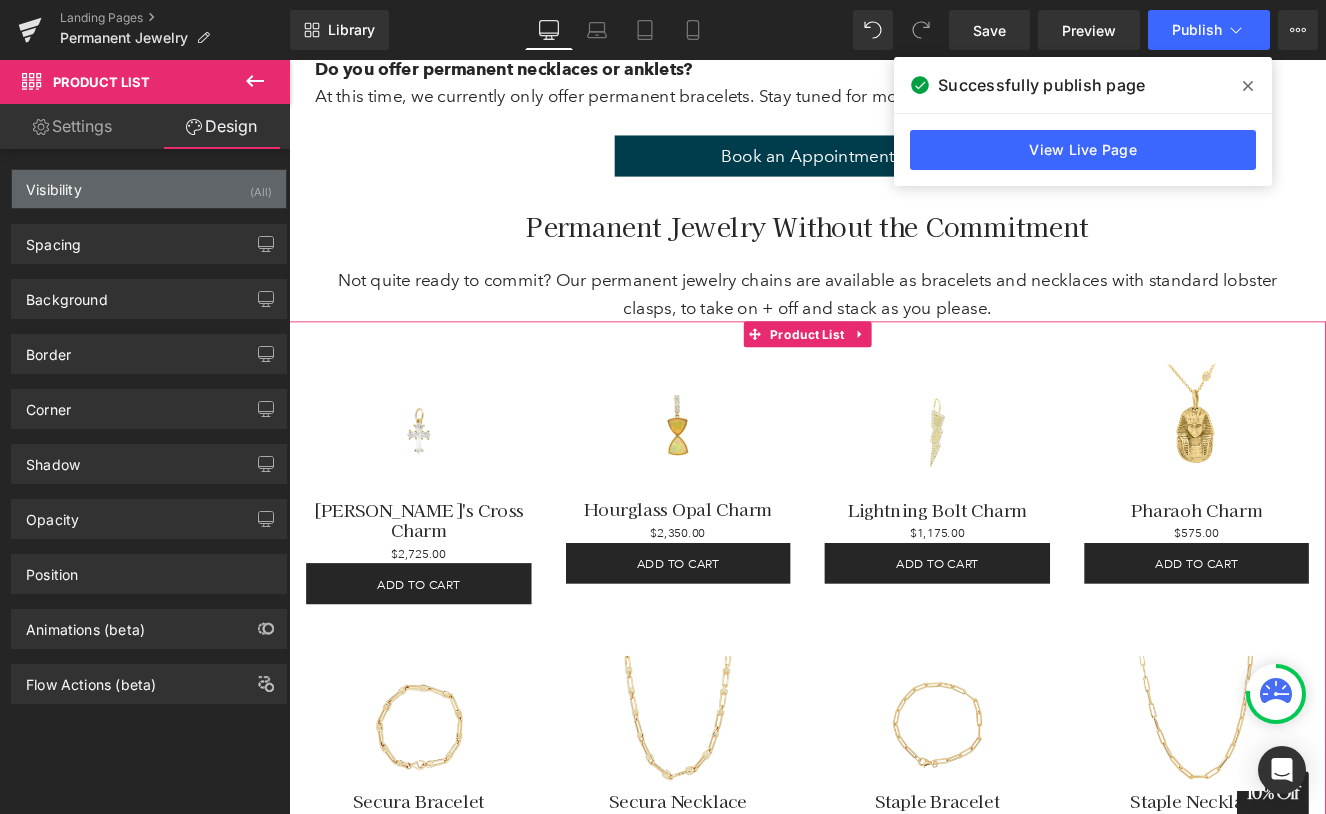 click on "Visibility
(All)" at bounding box center [149, 189] 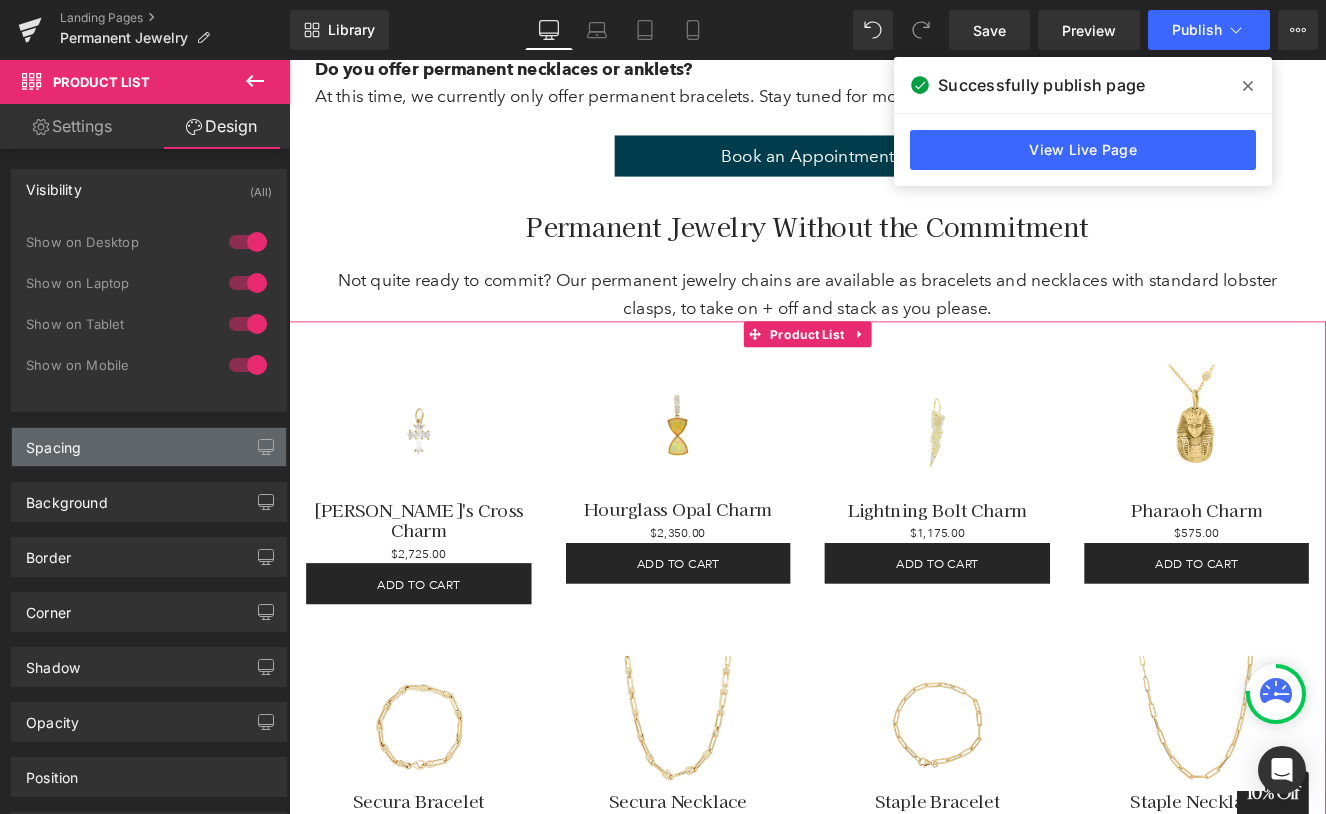 click on "Spacing" at bounding box center [149, 447] 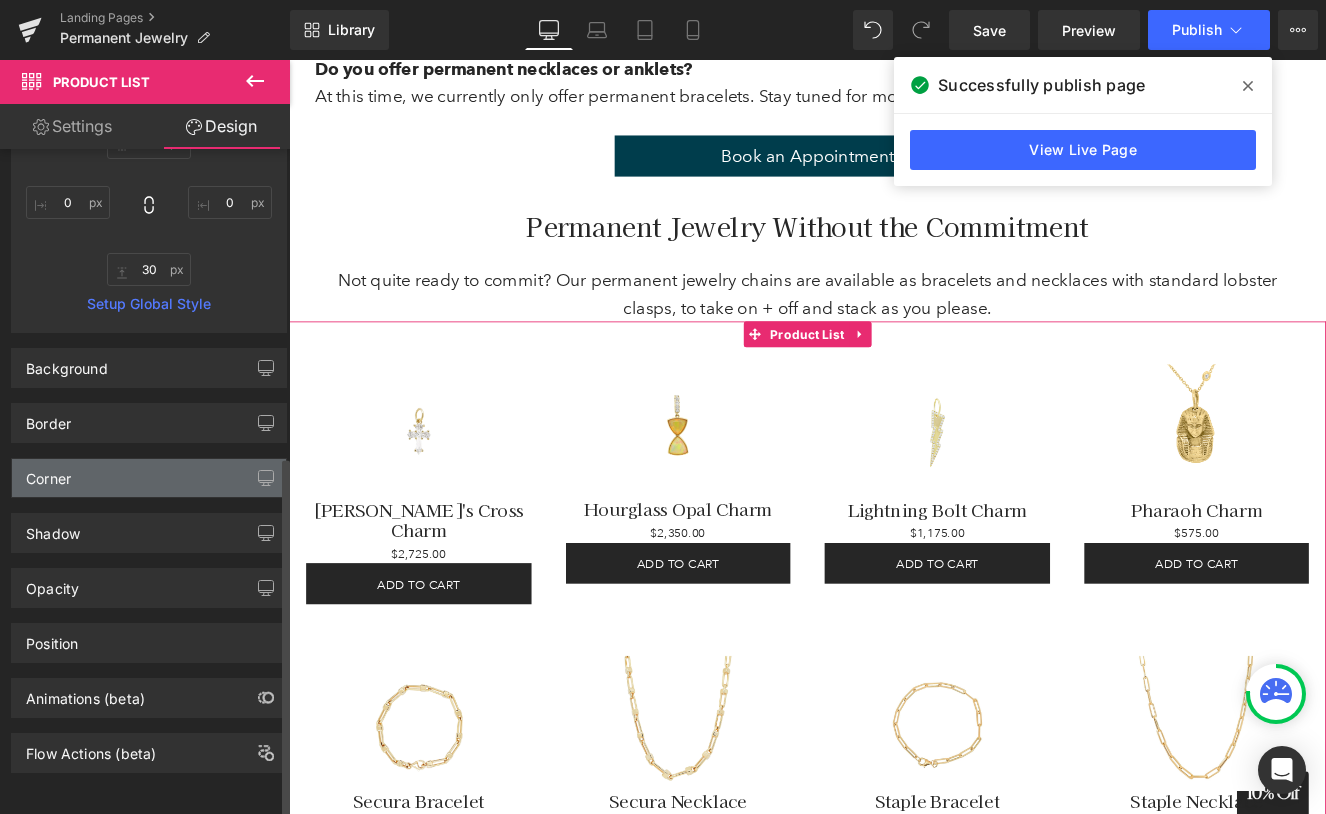 scroll, scrollTop: 565, scrollLeft: 0, axis: vertical 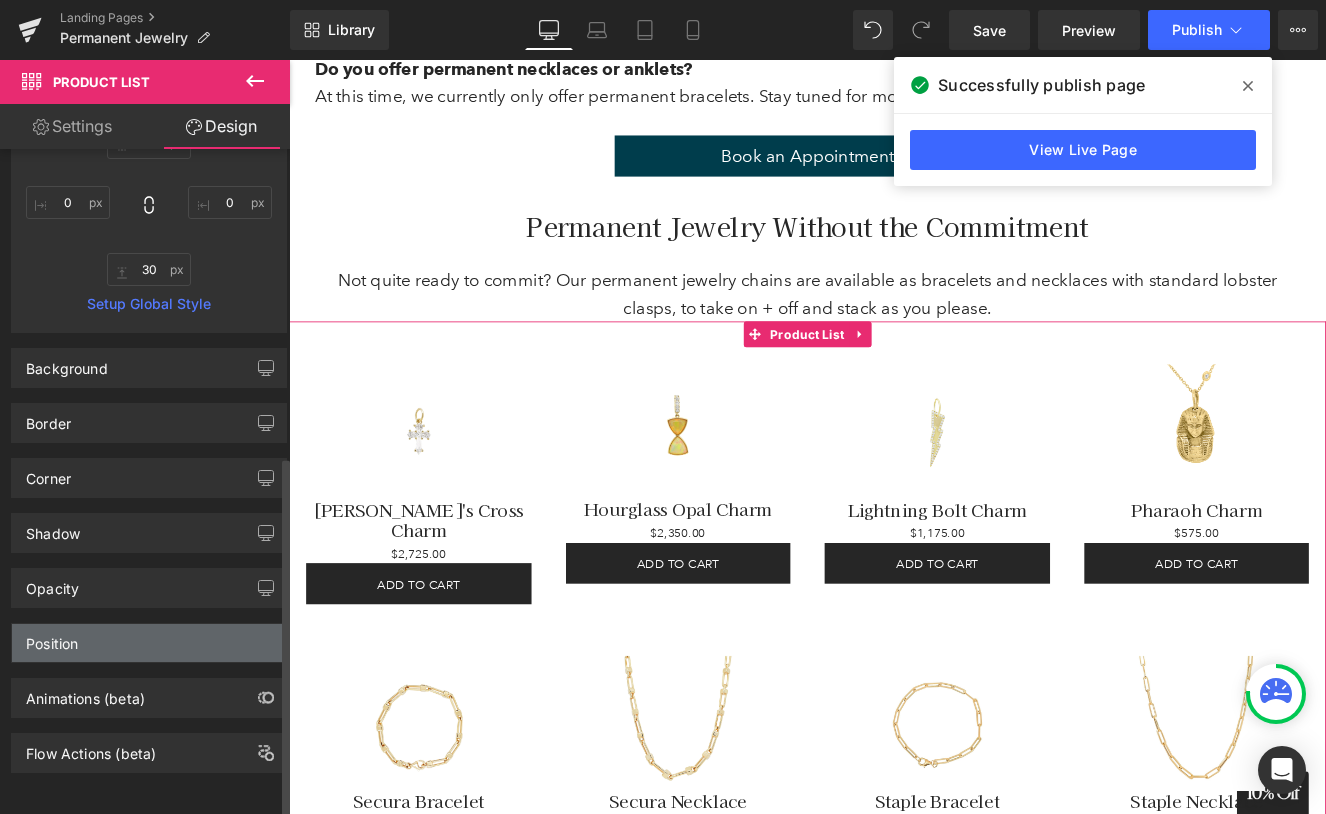 click on "Position" at bounding box center [149, 643] 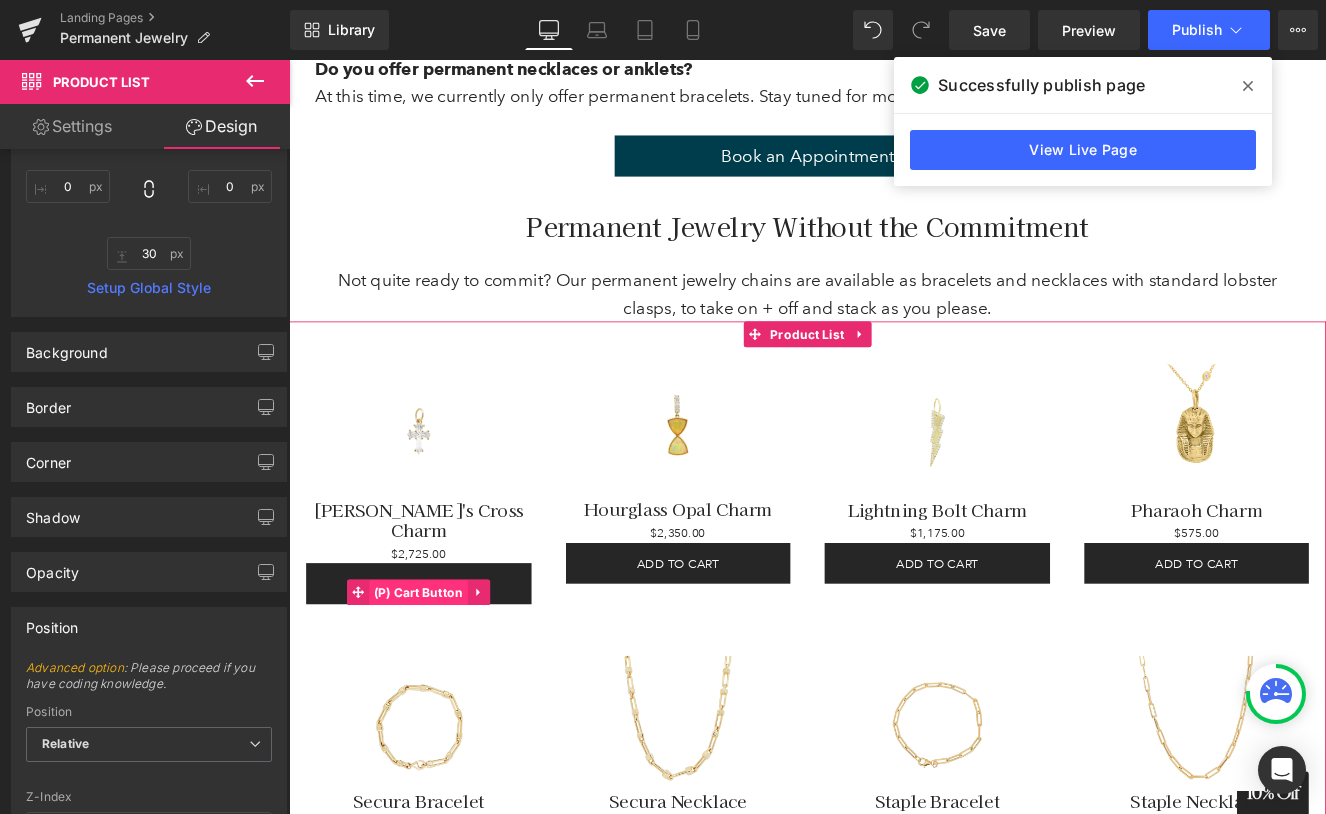 click on "(P) Cart Button" at bounding box center (440, 682) 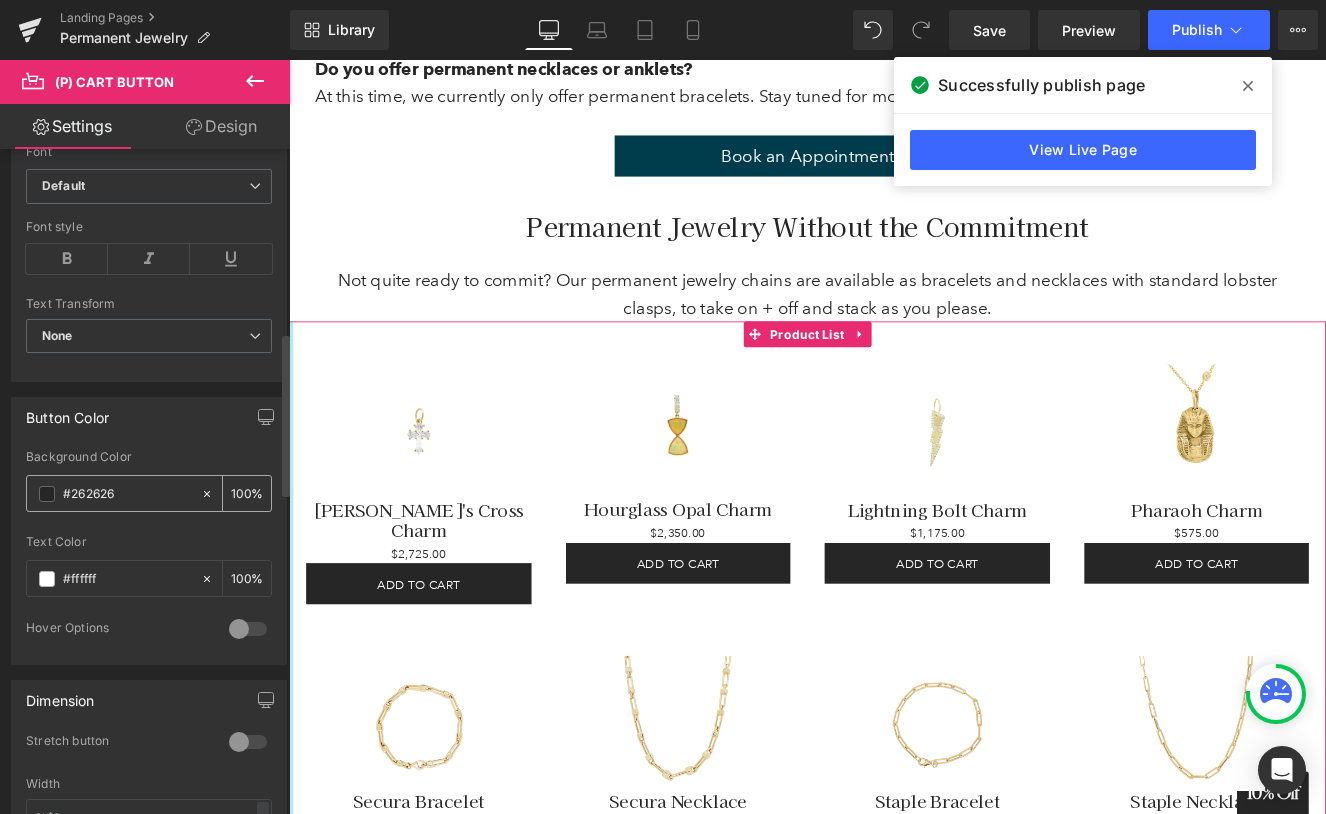 scroll, scrollTop: 797, scrollLeft: 0, axis: vertical 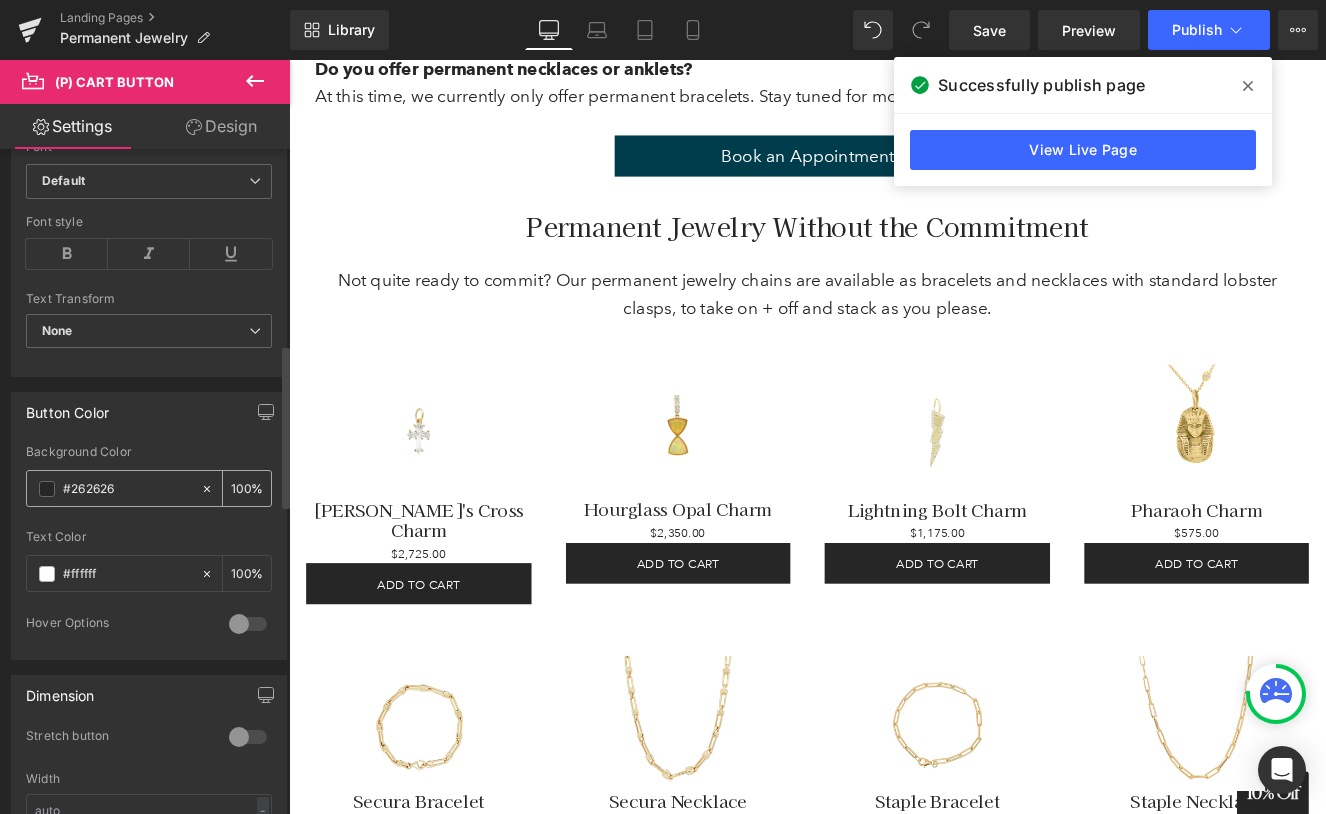 click on "#262626" at bounding box center [127, 489] 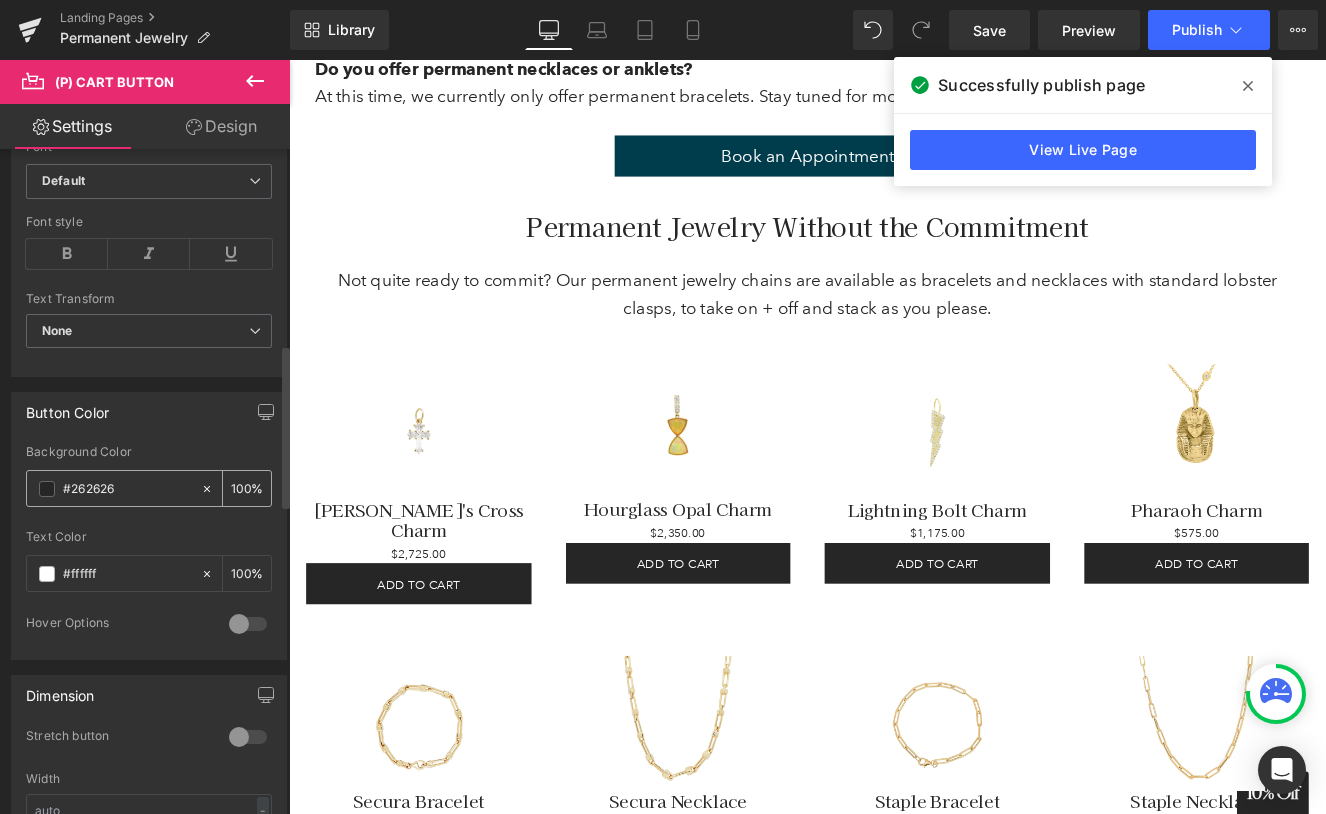 drag, startPoint x: 138, startPoint y: 488, endPoint x: 45, endPoint y: 482, distance: 93.193344 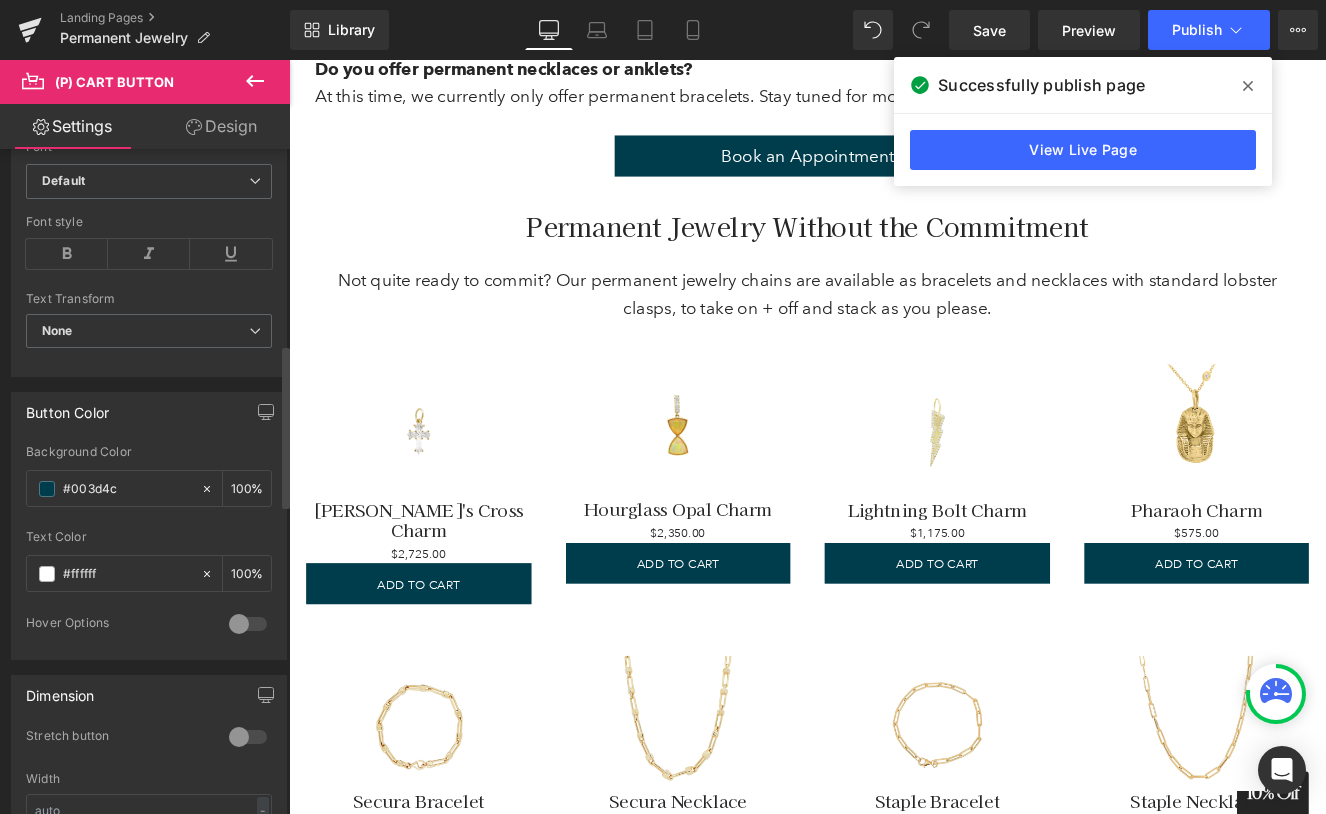 type on "#003d4c" 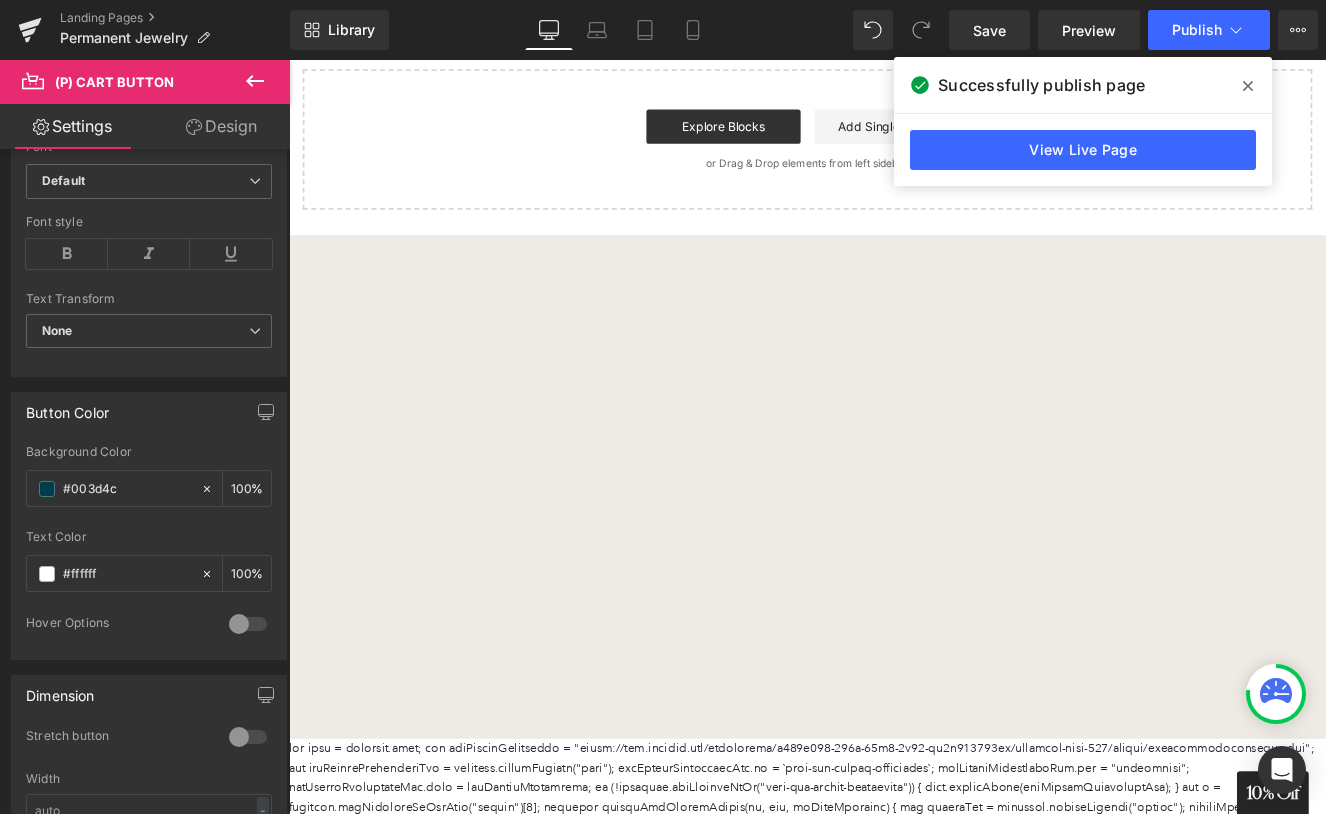 scroll, scrollTop: 4337, scrollLeft: 0, axis: vertical 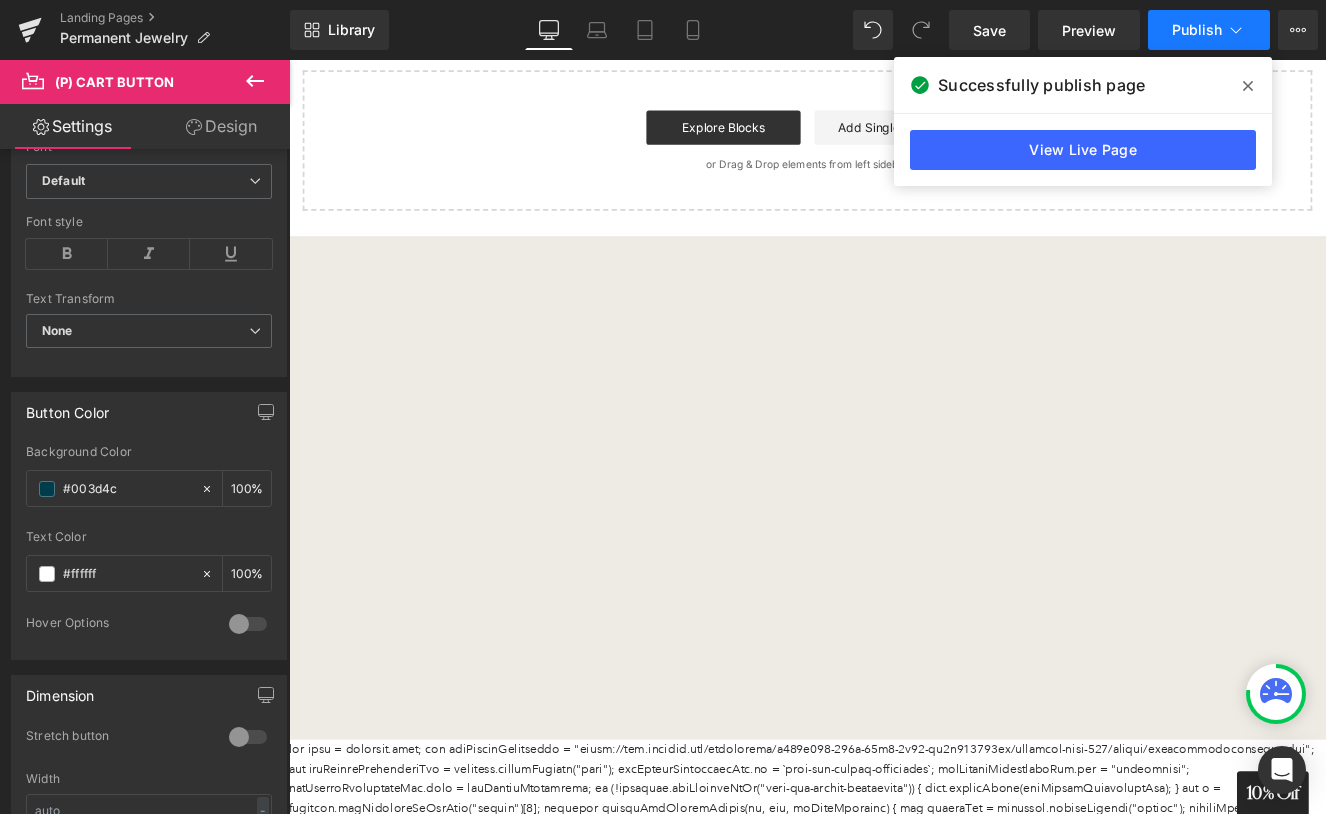 click on "Publish" at bounding box center (1197, 30) 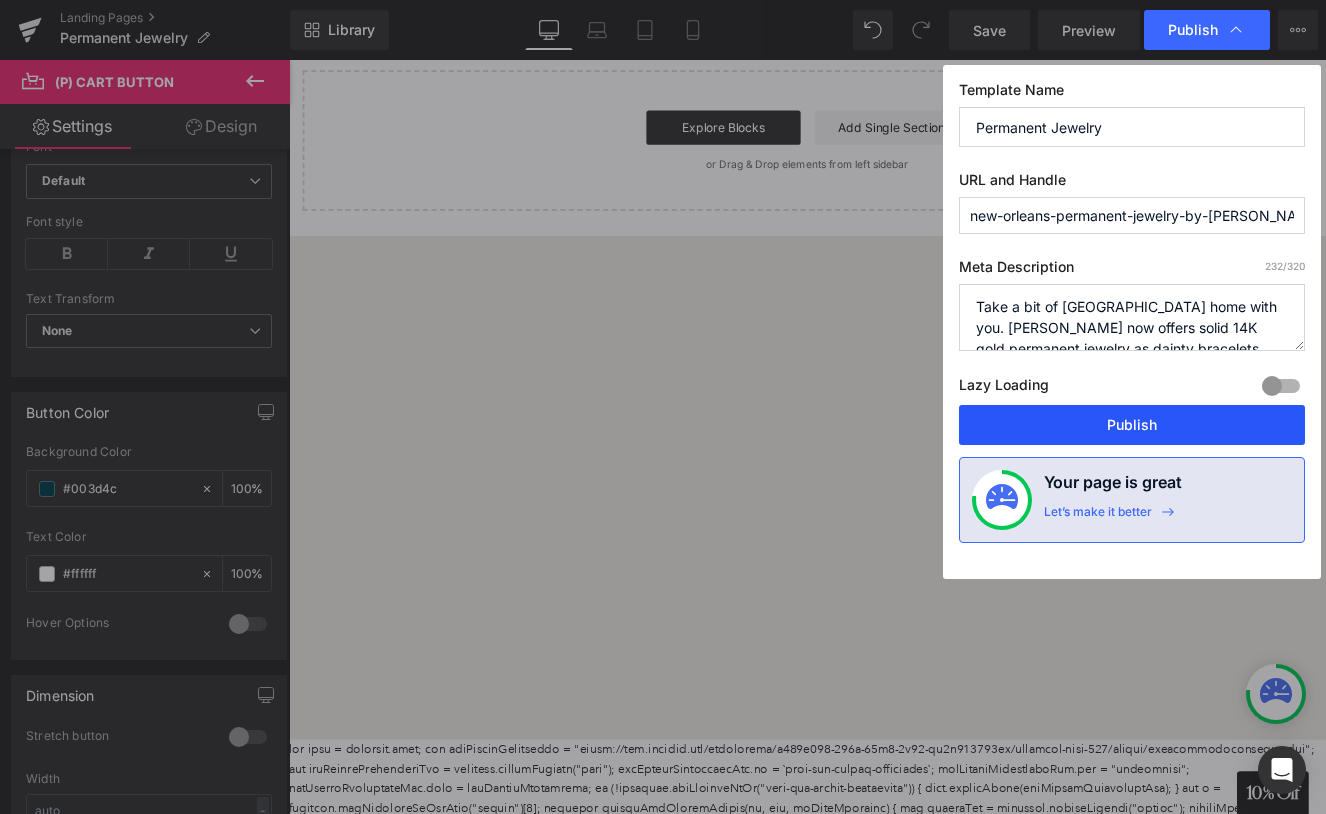 drag, startPoint x: 1161, startPoint y: 419, endPoint x: 1017, endPoint y: 418, distance: 144.00348 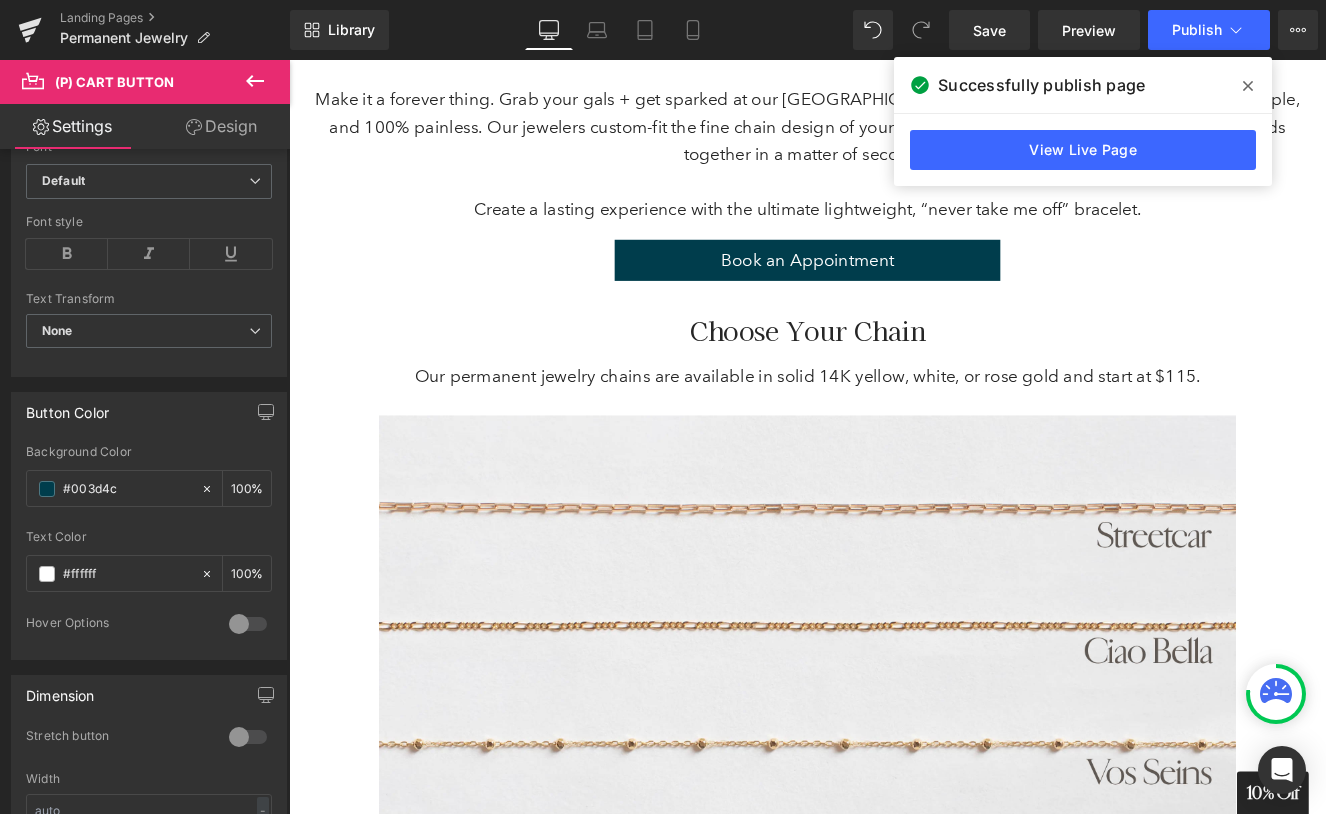 scroll, scrollTop: 578, scrollLeft: 0, axis: vertical 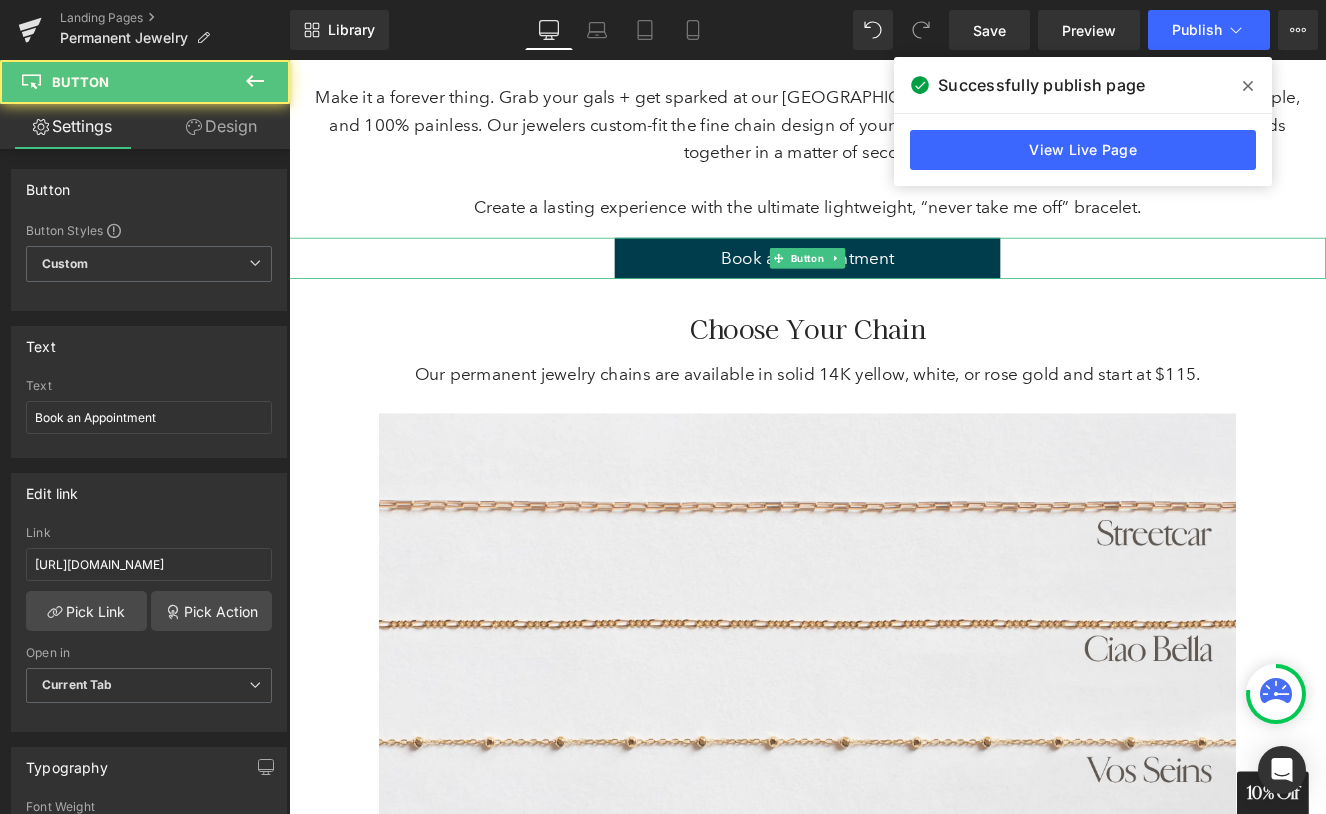click on "Book an Appointment" at bounding box center [894, 291] 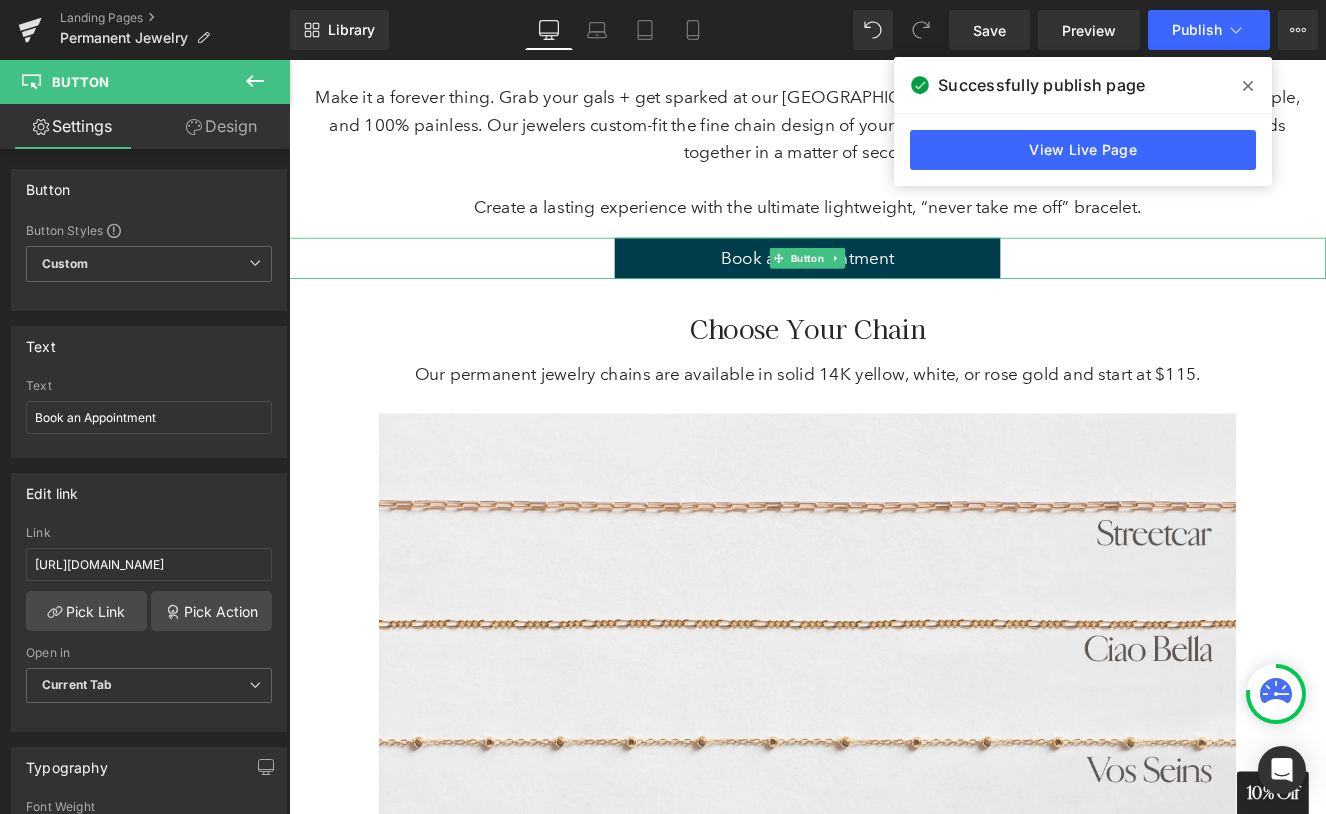 click on "Book an Appointment" at bounding box center (894, 291) 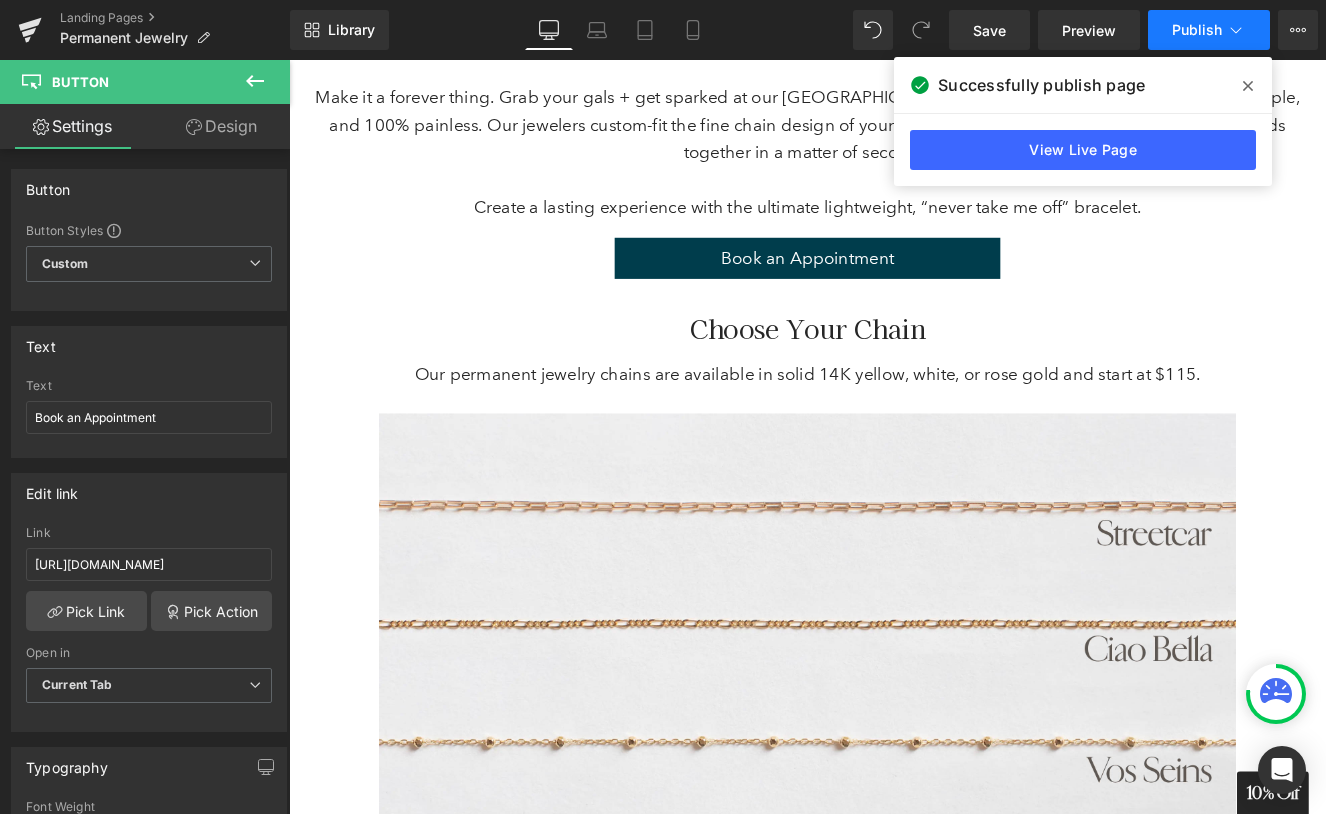 click on "Publish" at bounding box center (1197, 30) 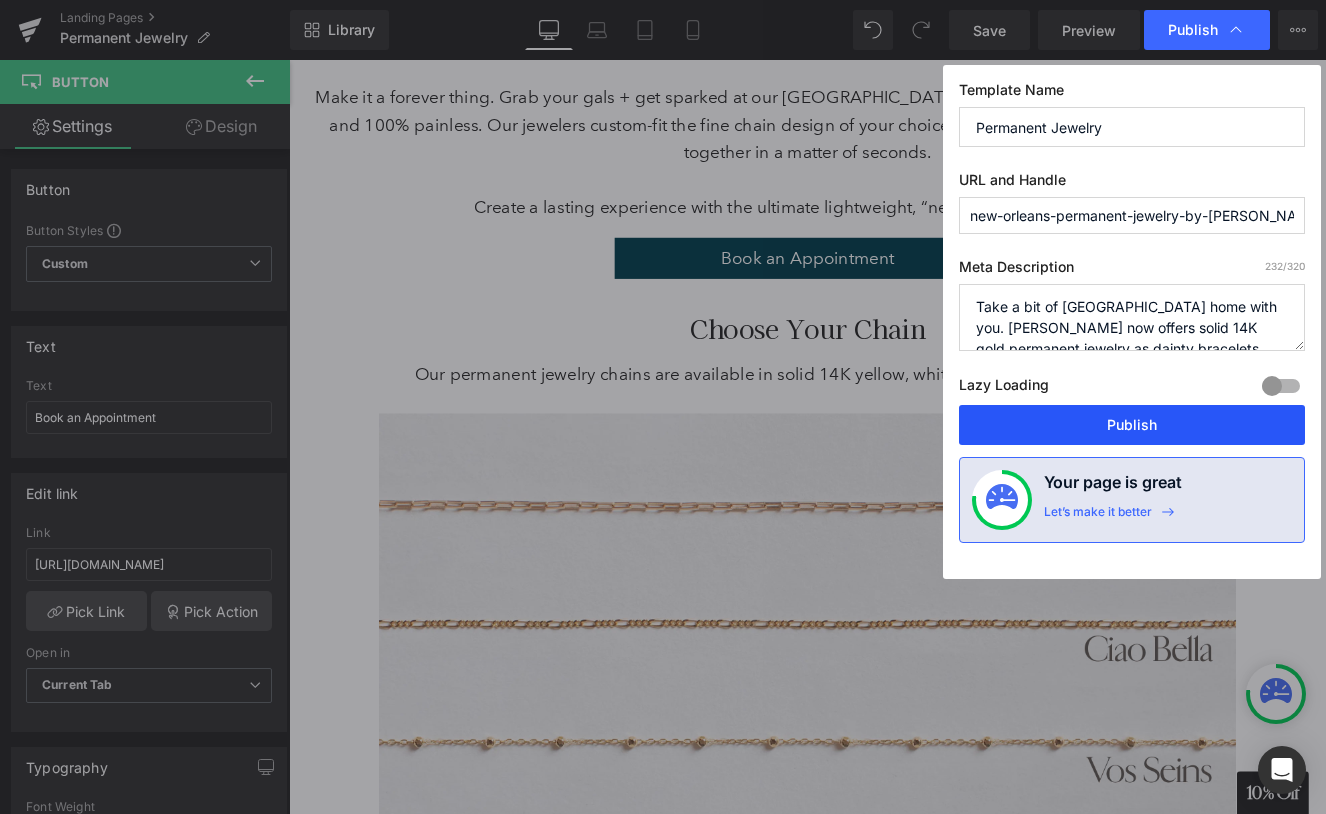 click on "Publish" at bounding box center [1132, 425] 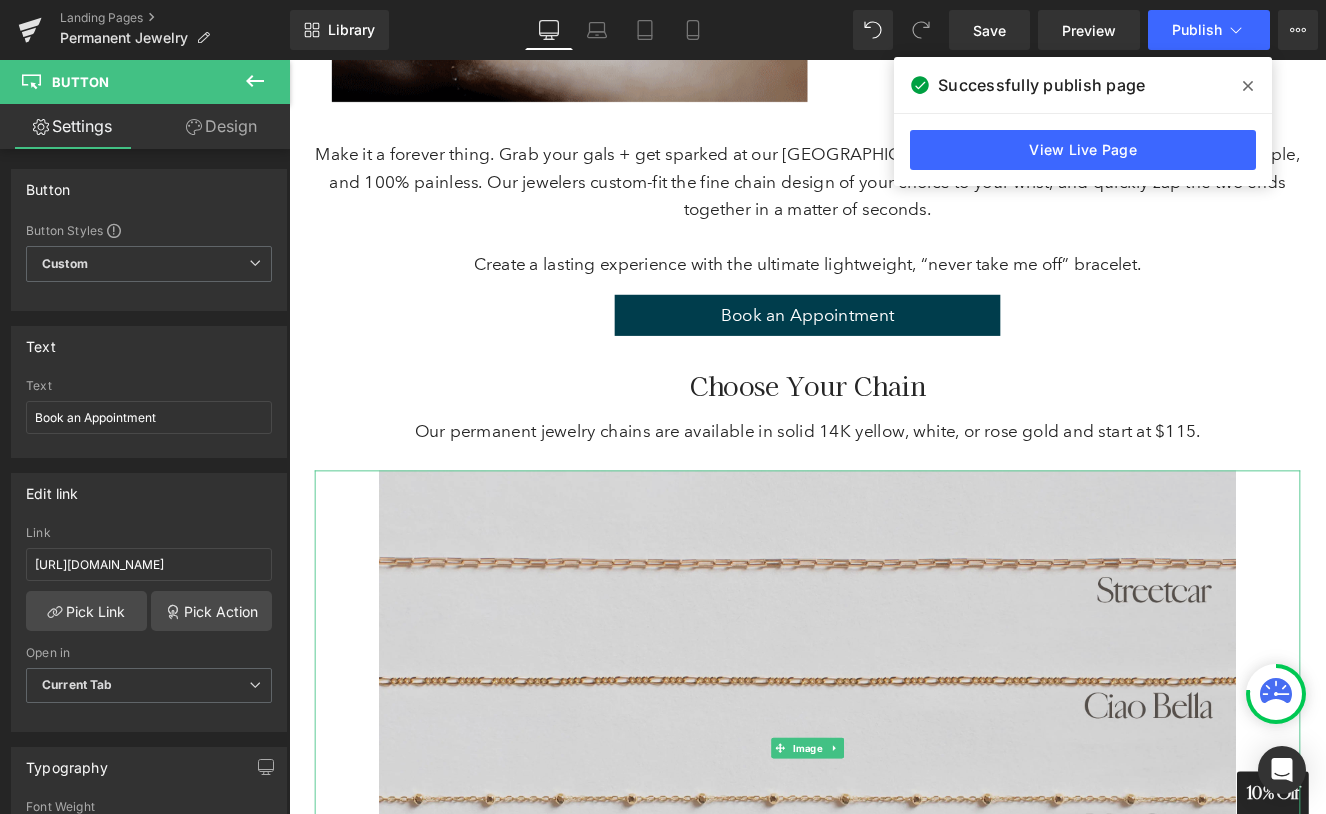 scroll, scrollTop: 504, scrollLeft: 0, axis: vertical 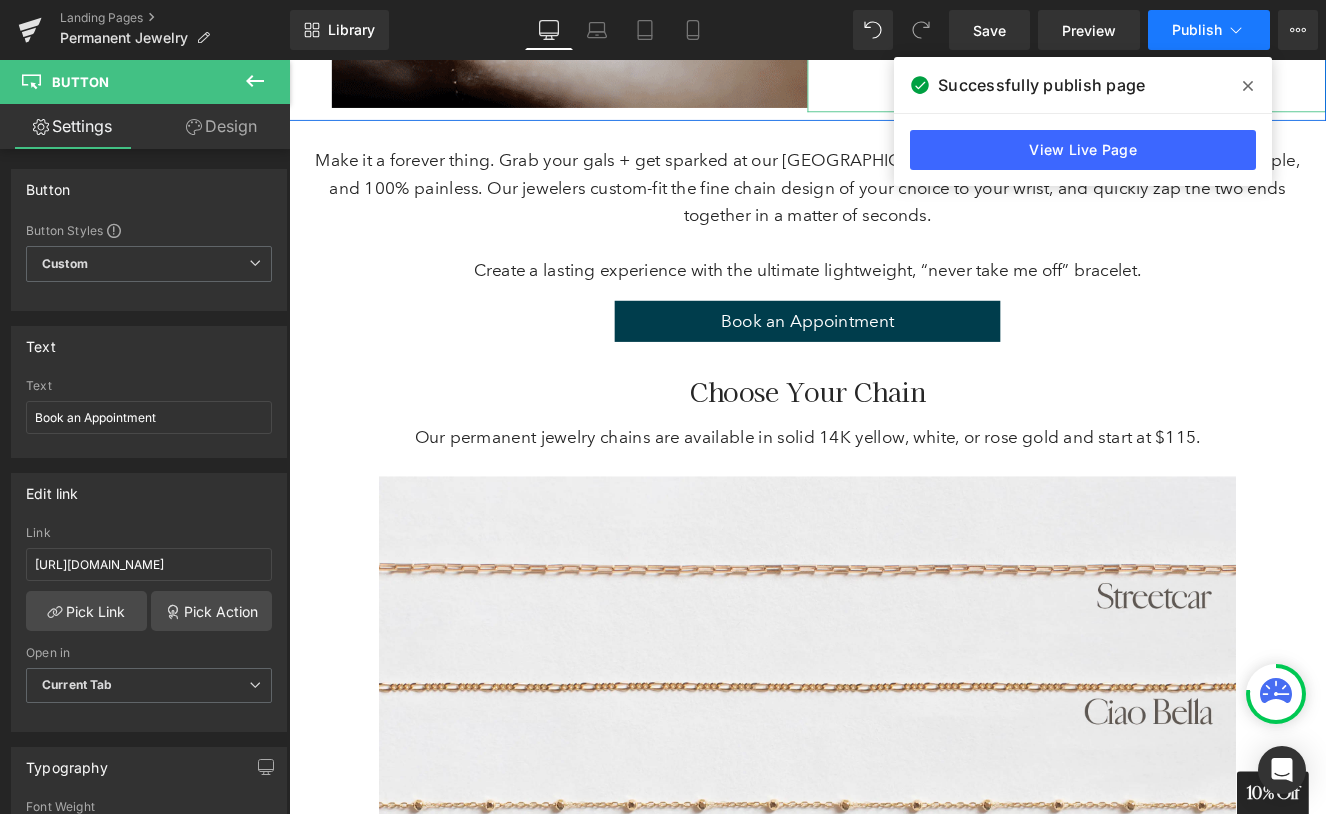 click on "Publish" at bounding box center [1197, 30] 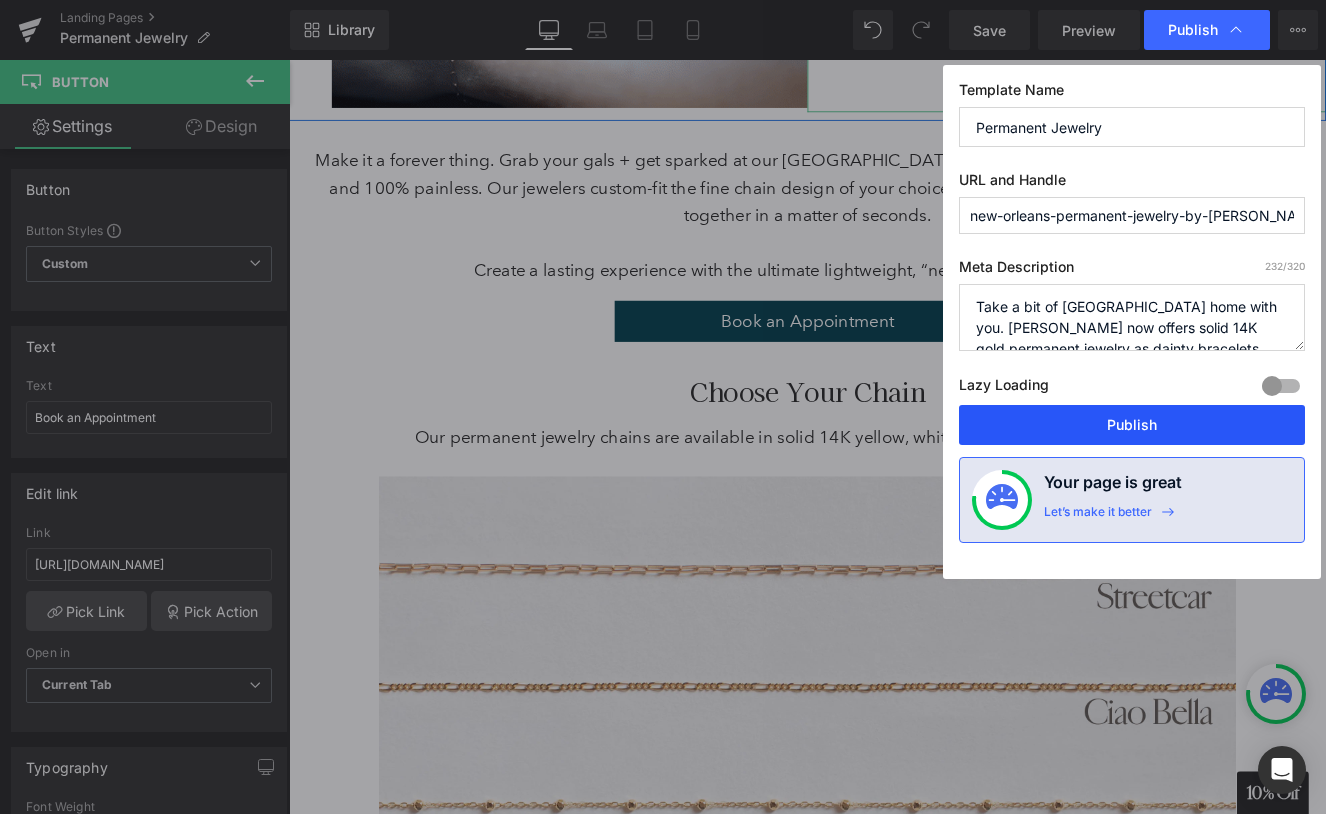 click on "Publish" at bounding box center [1132, 425] 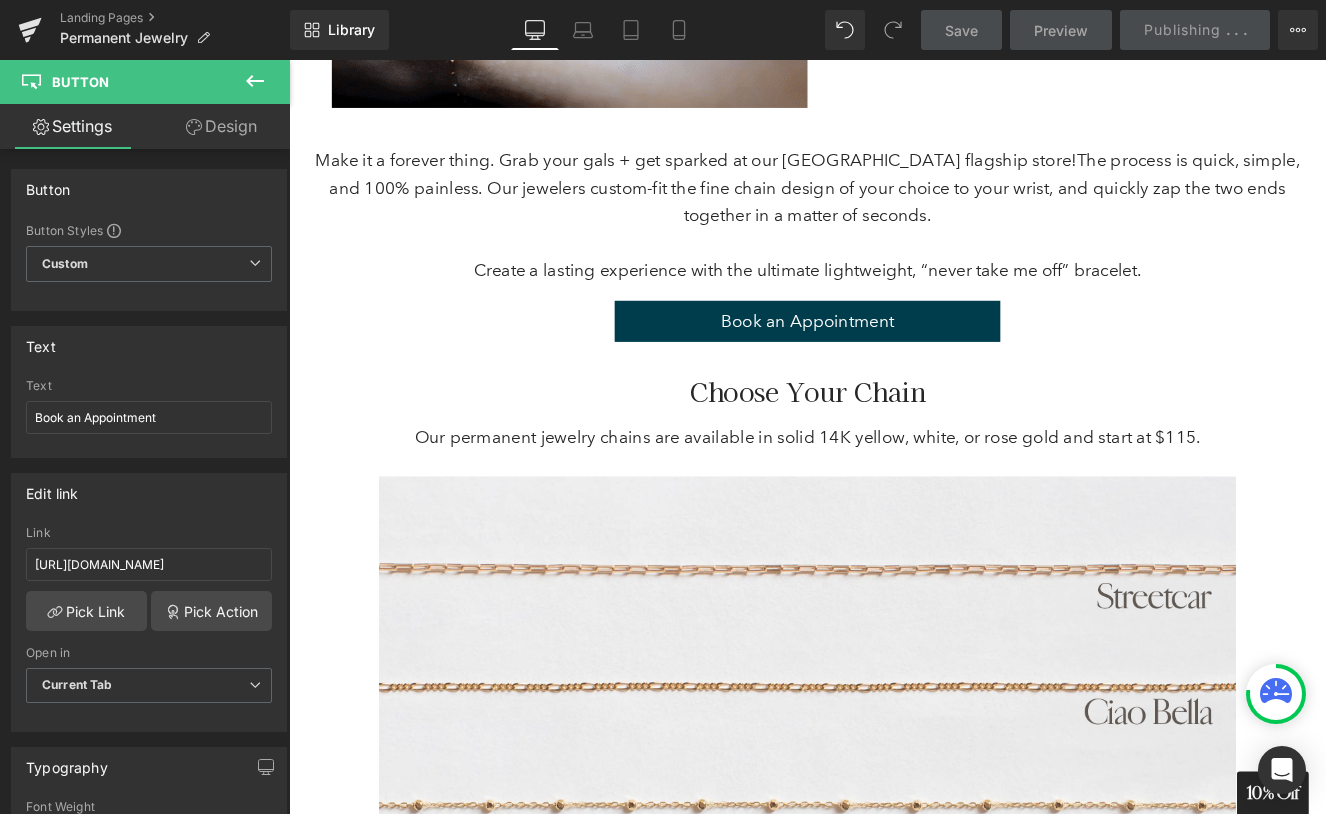scroll, scrollTop: 501, scrollLeft: 0, axis: vertical 